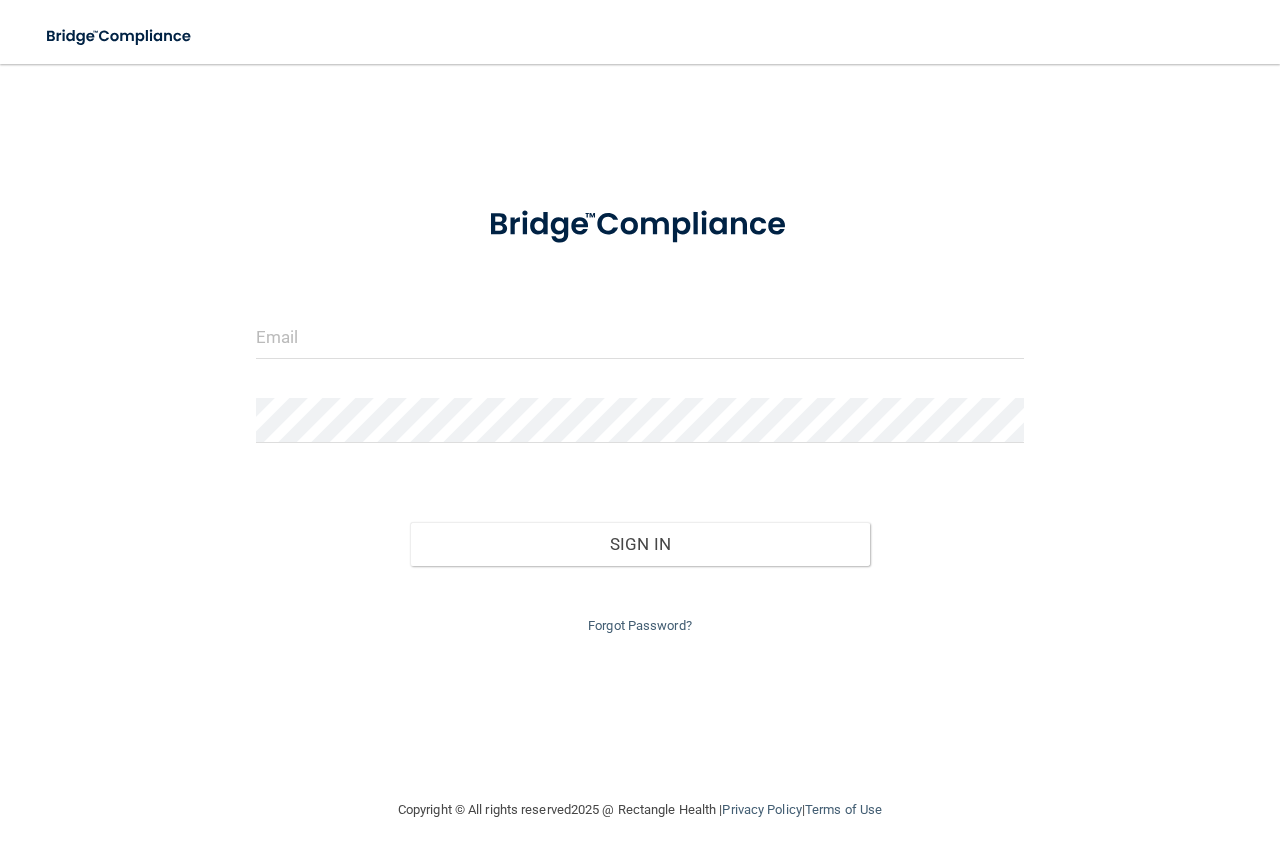 scroll, scrollTop: 0, scrollLeft: 0, axis: both 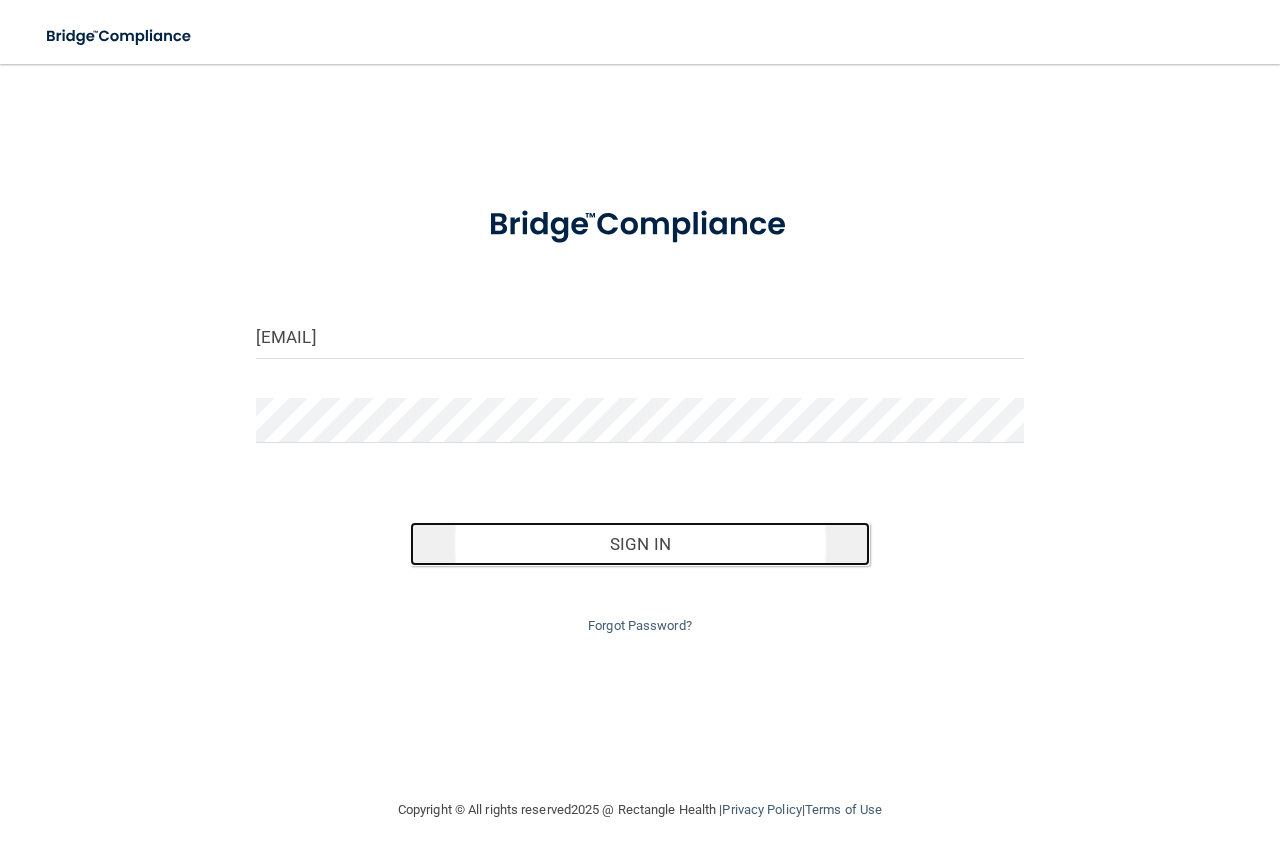 click on "Sign In" at bounding box center (640, 544) 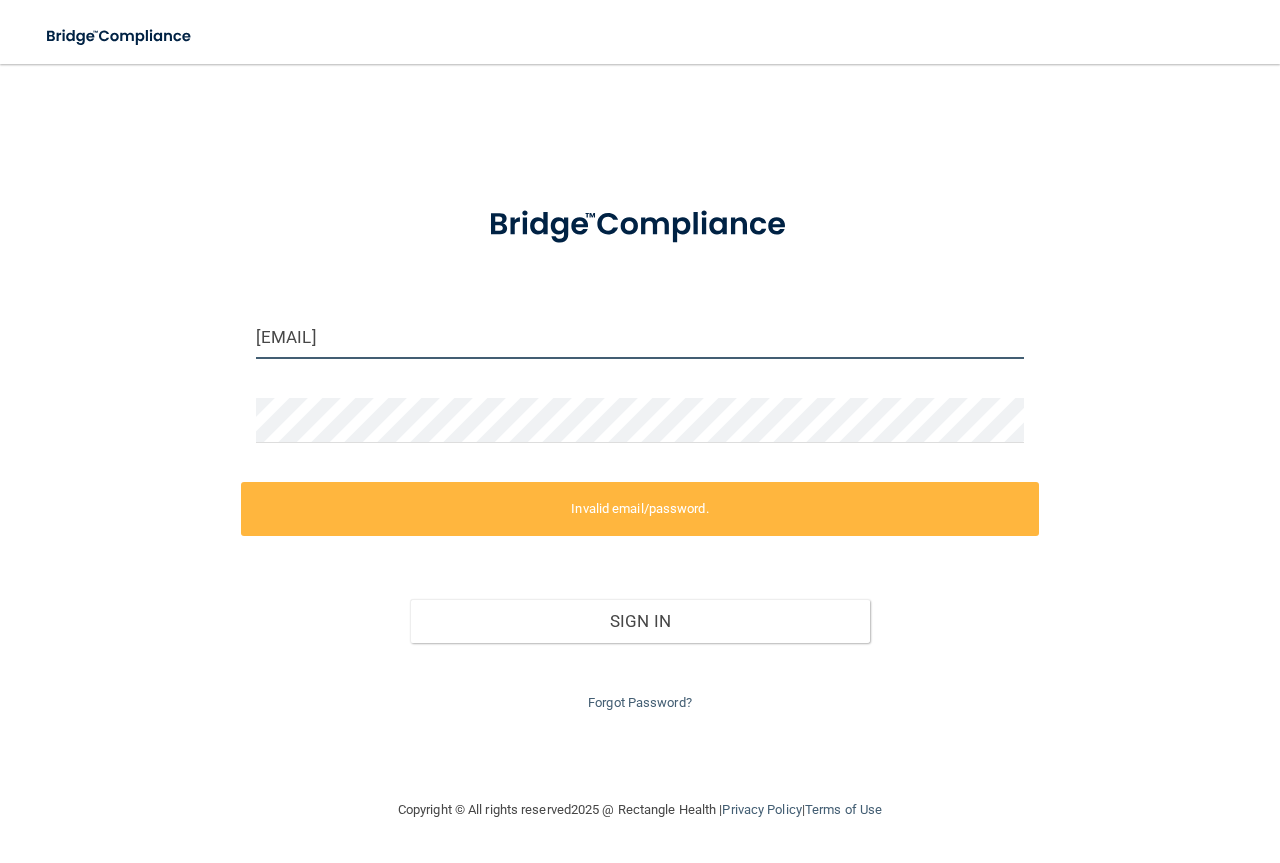 drag, startPoint x: 302, startPoint y: 336, endPoint x: 225, endPoint y: 333, distance: 77.05842 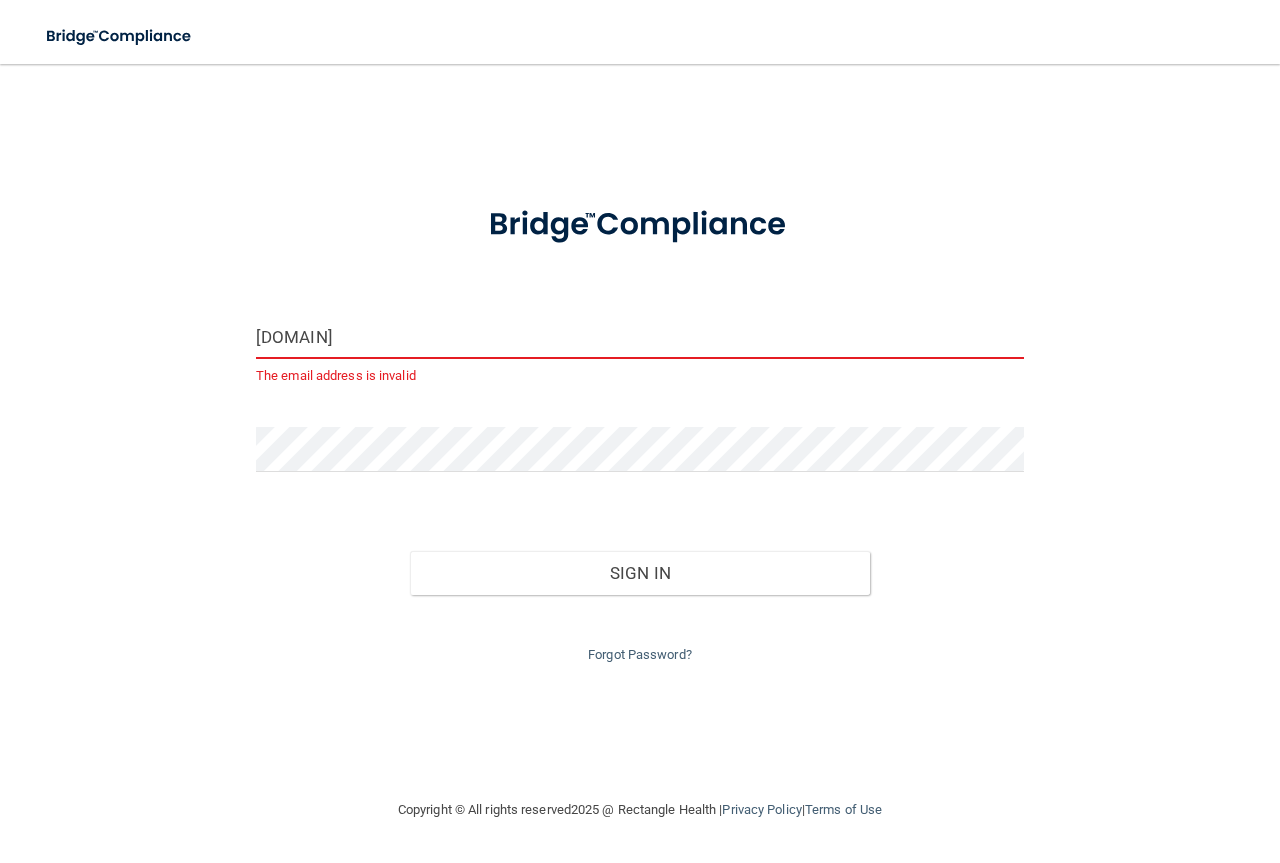 click on "[DOMAIN]" at bounding box center (640, 336) 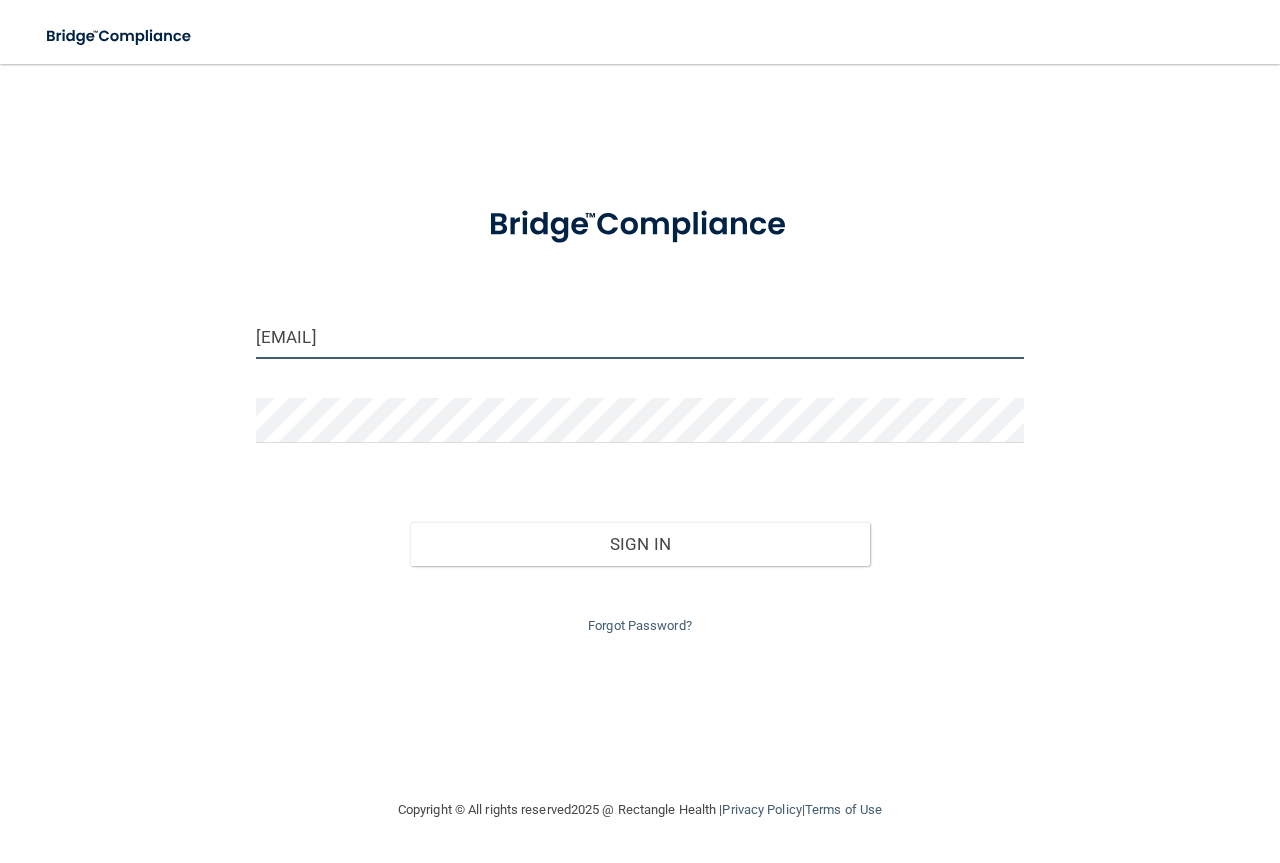 click on "[EMAIL]" at bounding box center (640, 336) 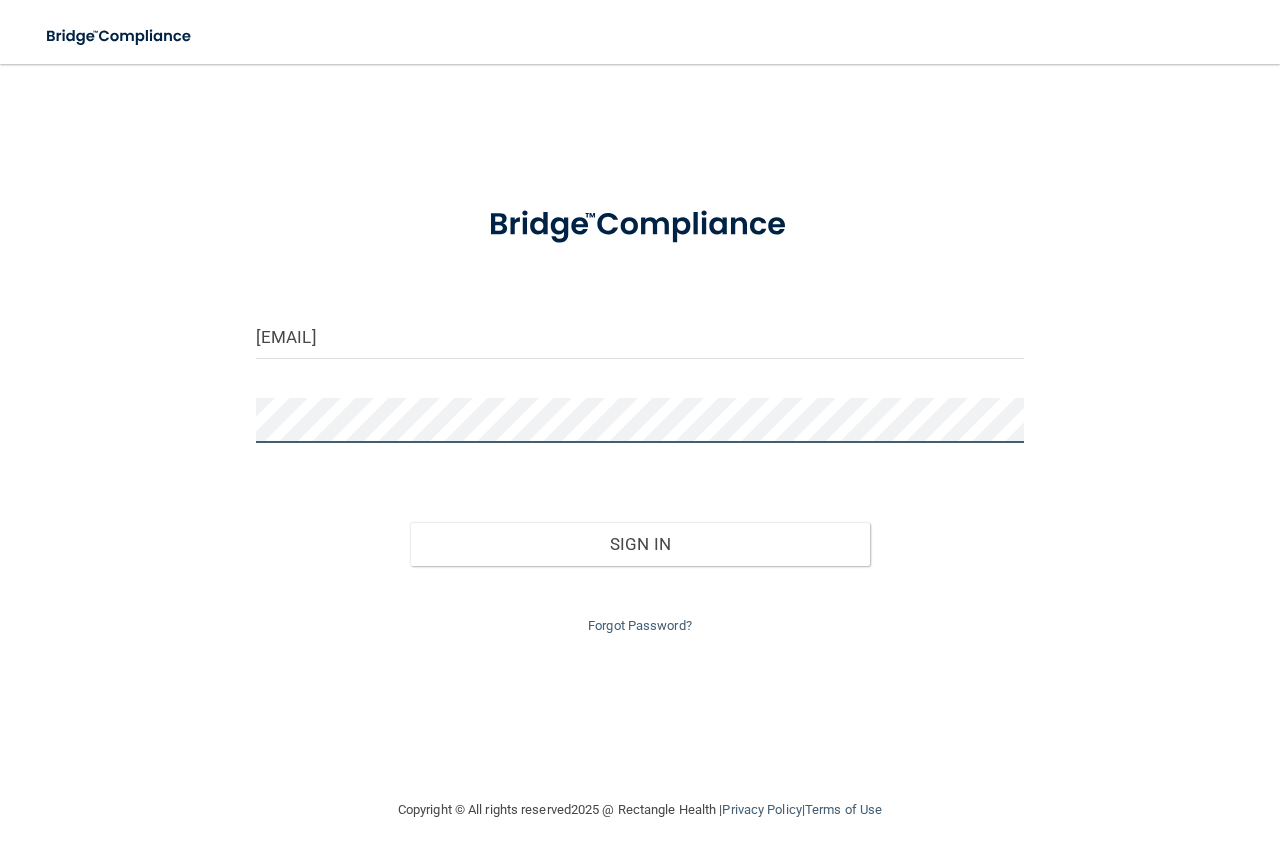 click on "[EMAIL]                                    Invalid email/password.     You don't have permission to access that page.       Sign In            Forgot Password?" at bounding box center [640, 431] 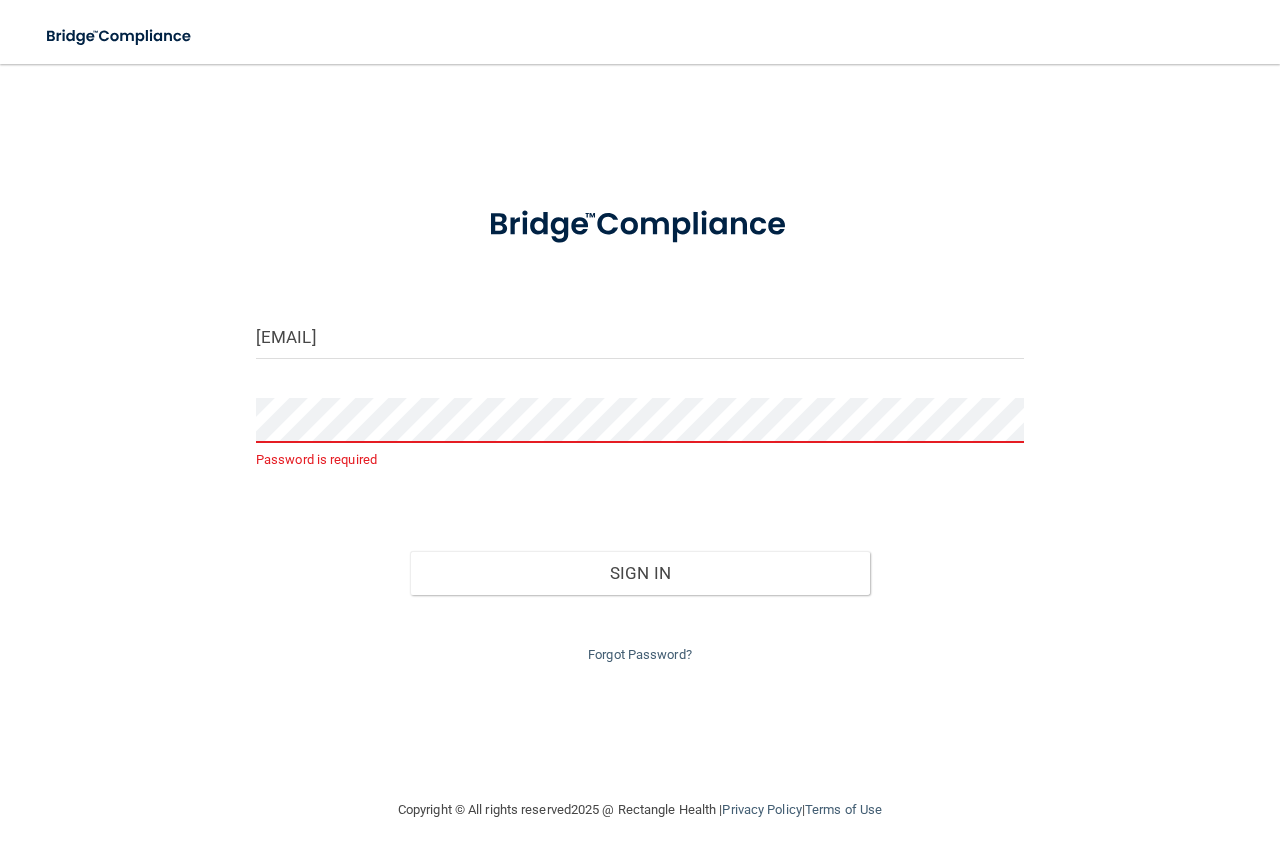click on "[EMAIL]                        Password is required               Invalid email/password.     You don't have permission to access that page.       Sign In            Forgot Password?" at bounding box center [640, 431] 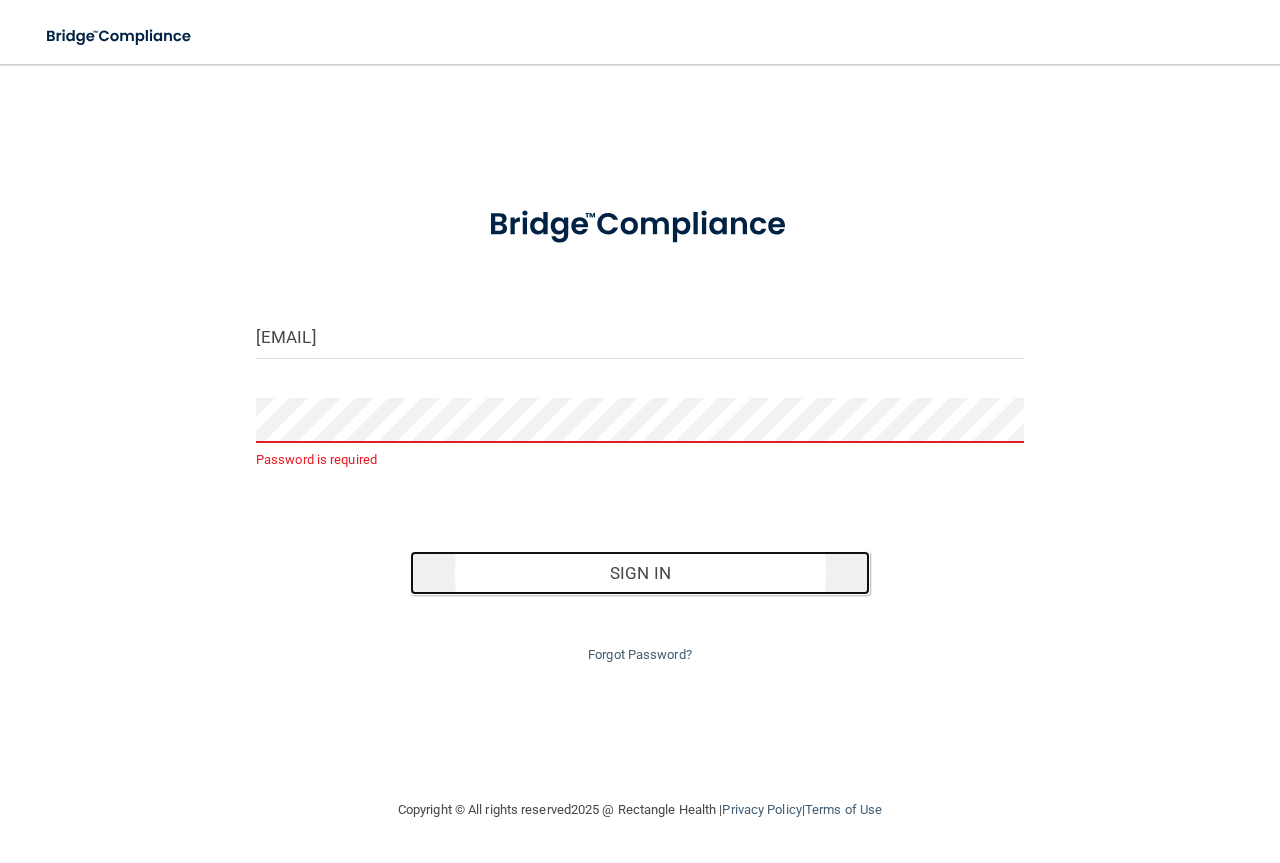 click on "Sign In" at bounding box center (640, 573) 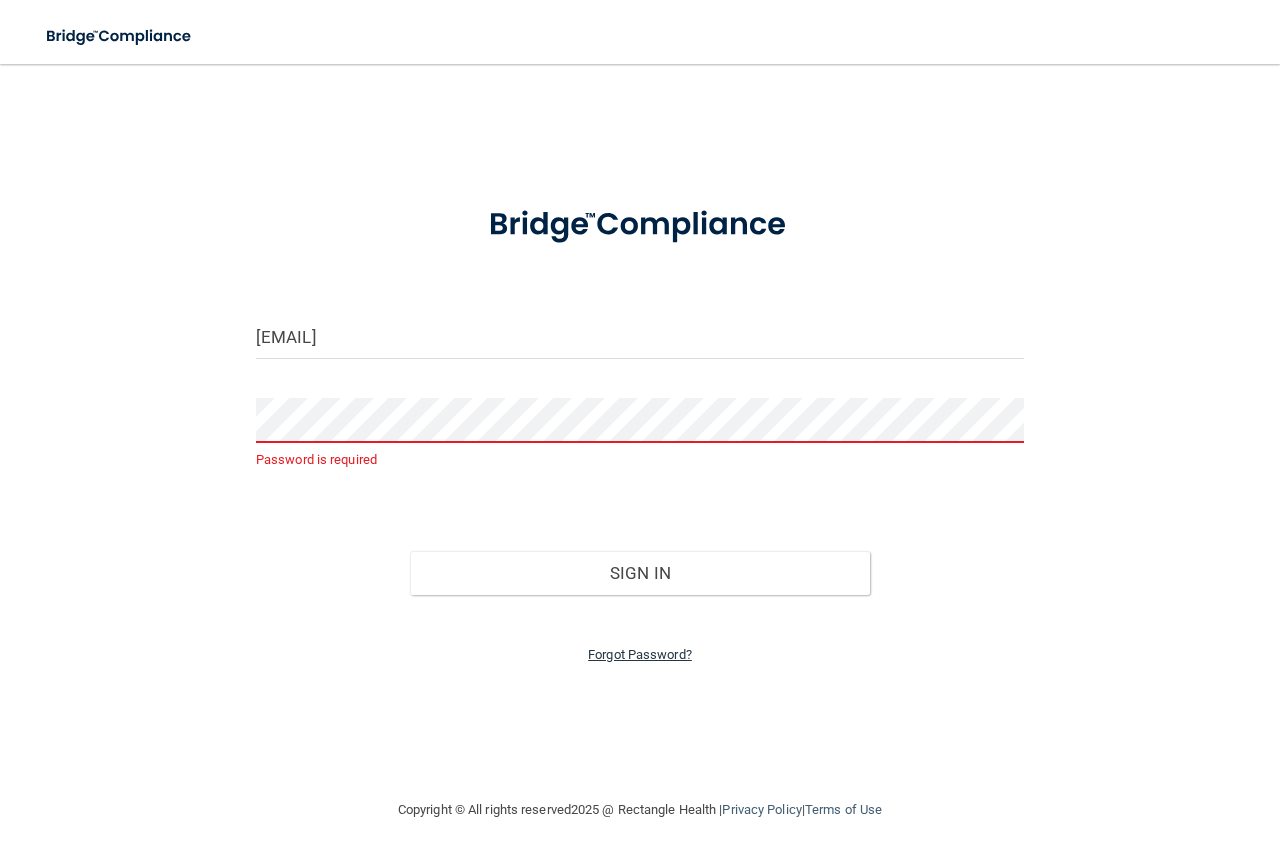 click on "Forgot Password?" at bounding box center [640, 654] 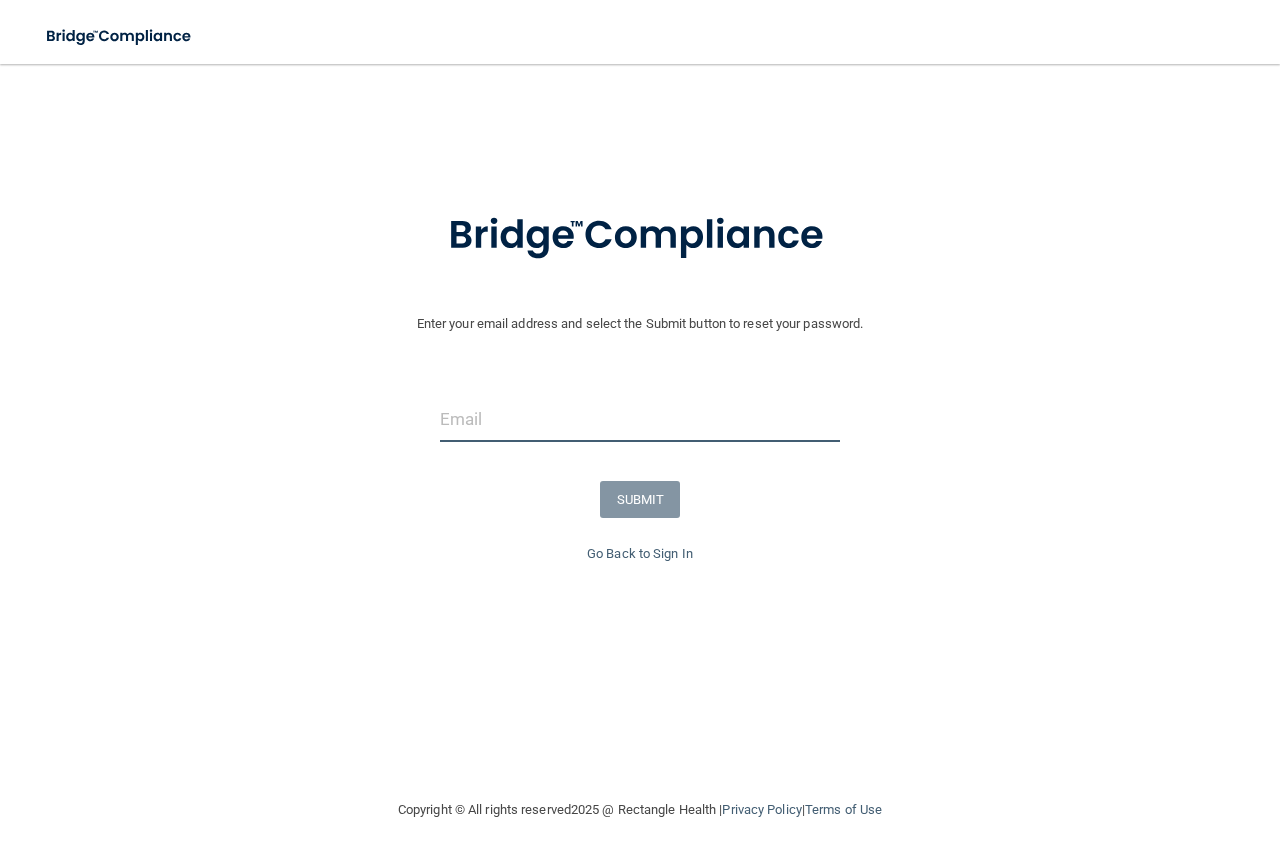 click at bounding box center [640, 419] 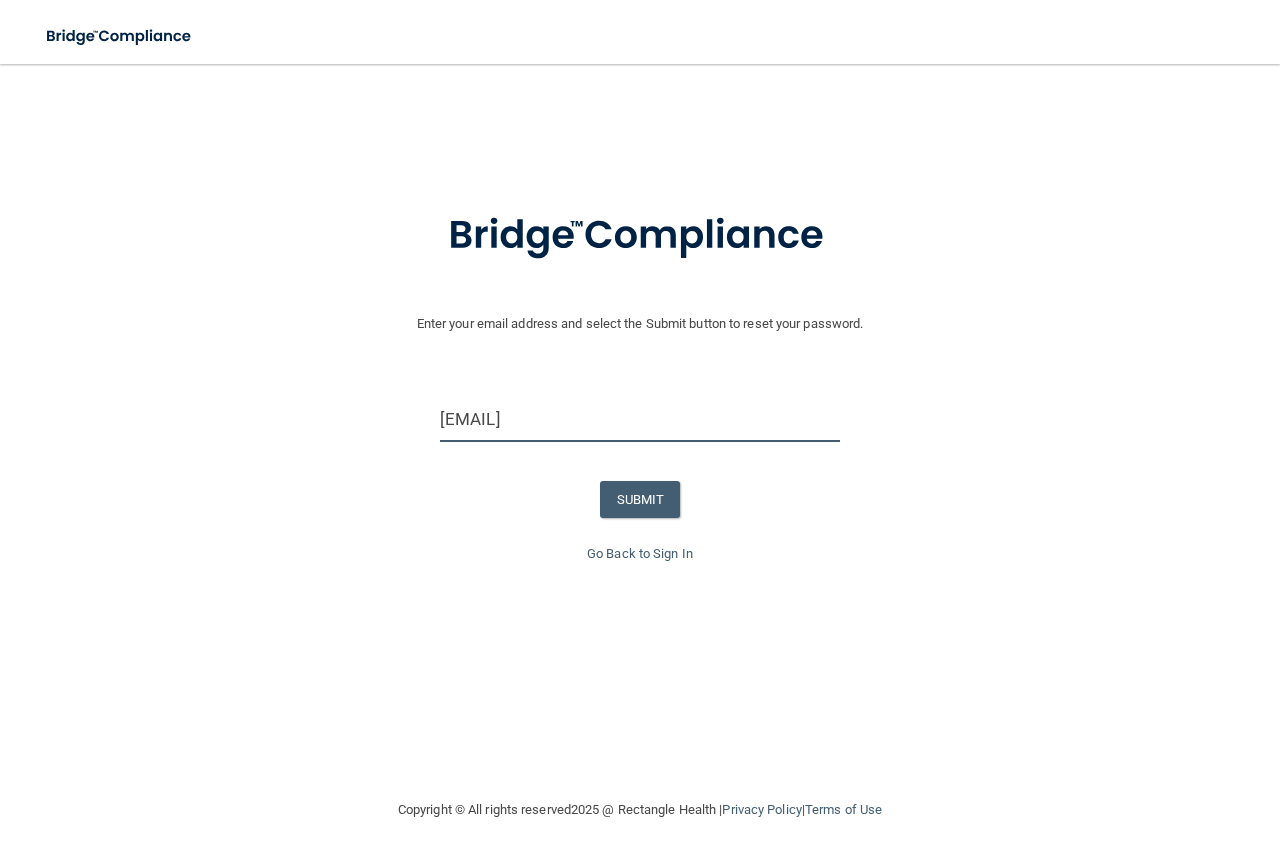 type on "[EMAIL]" 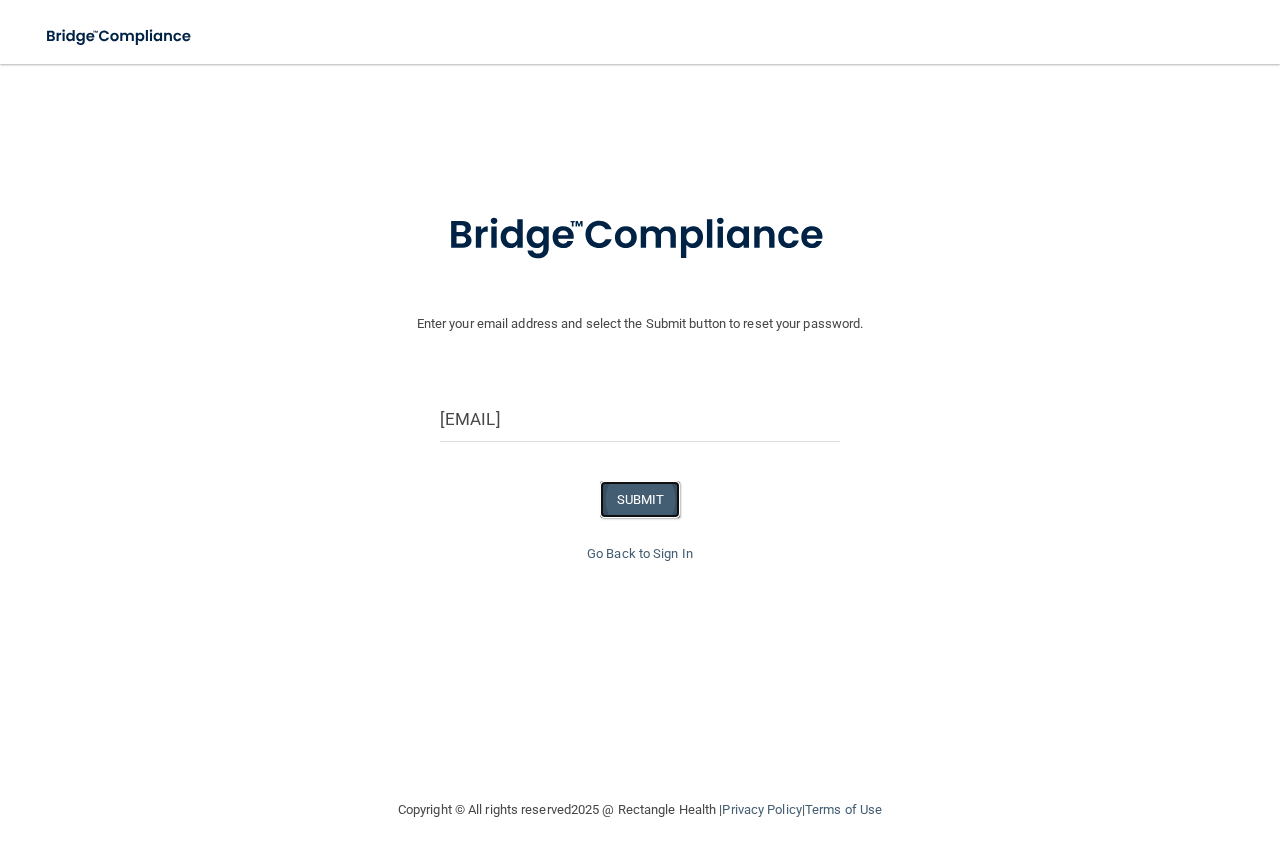 click on "SUBMIT" at bounding box center (640, 499) 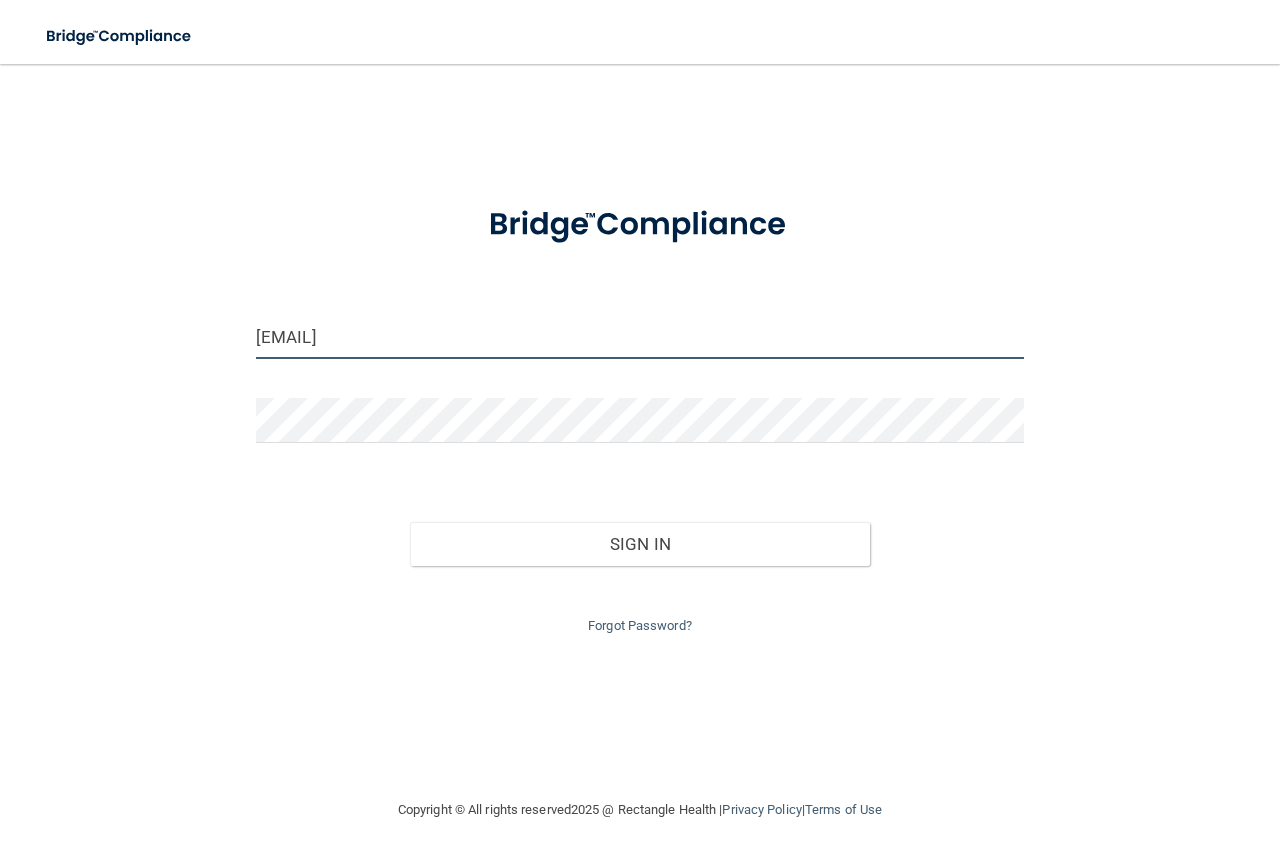 drag, startPoint x: 457, startPoint y: 350, endPoint x: 189, endPoint y: 337, distance: 268.31512 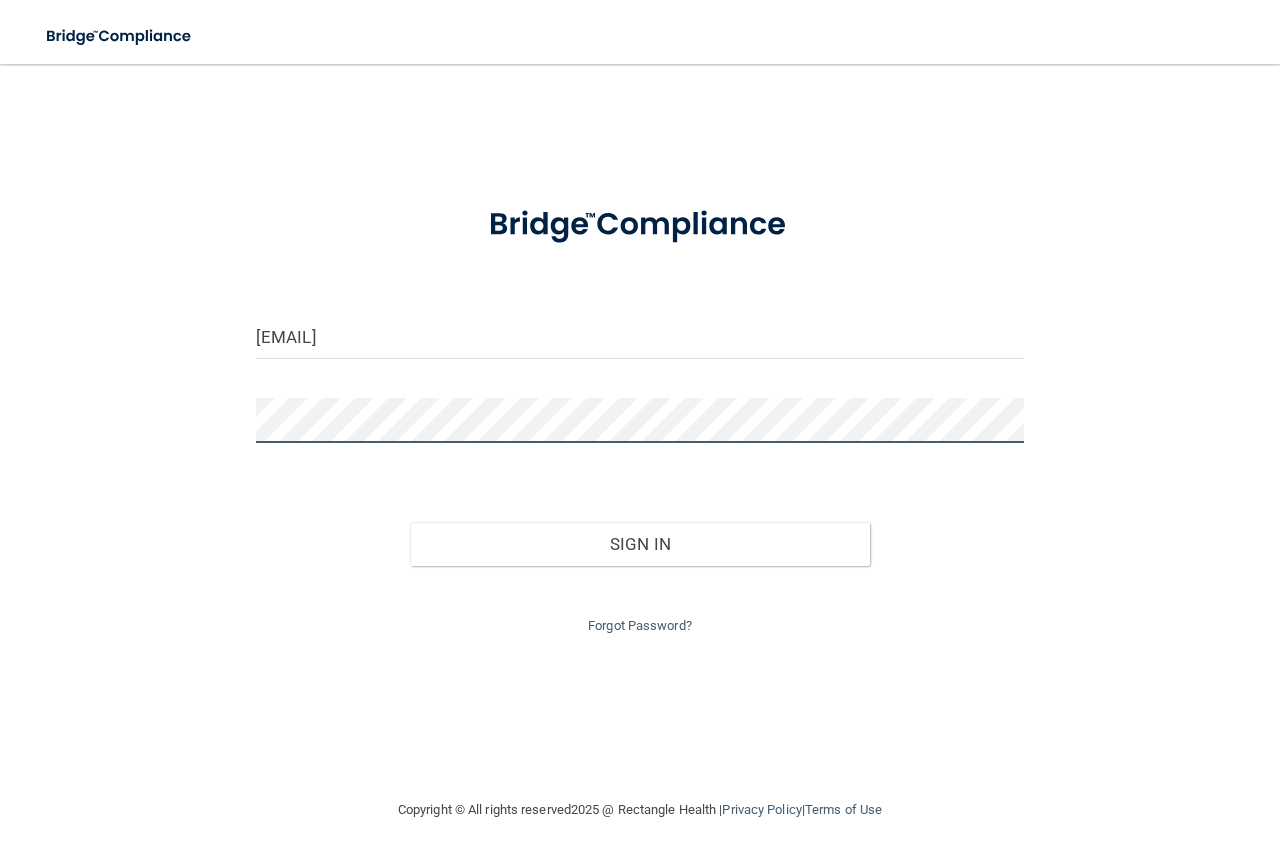 click on "Sign In" at bounding box center (640, 544) 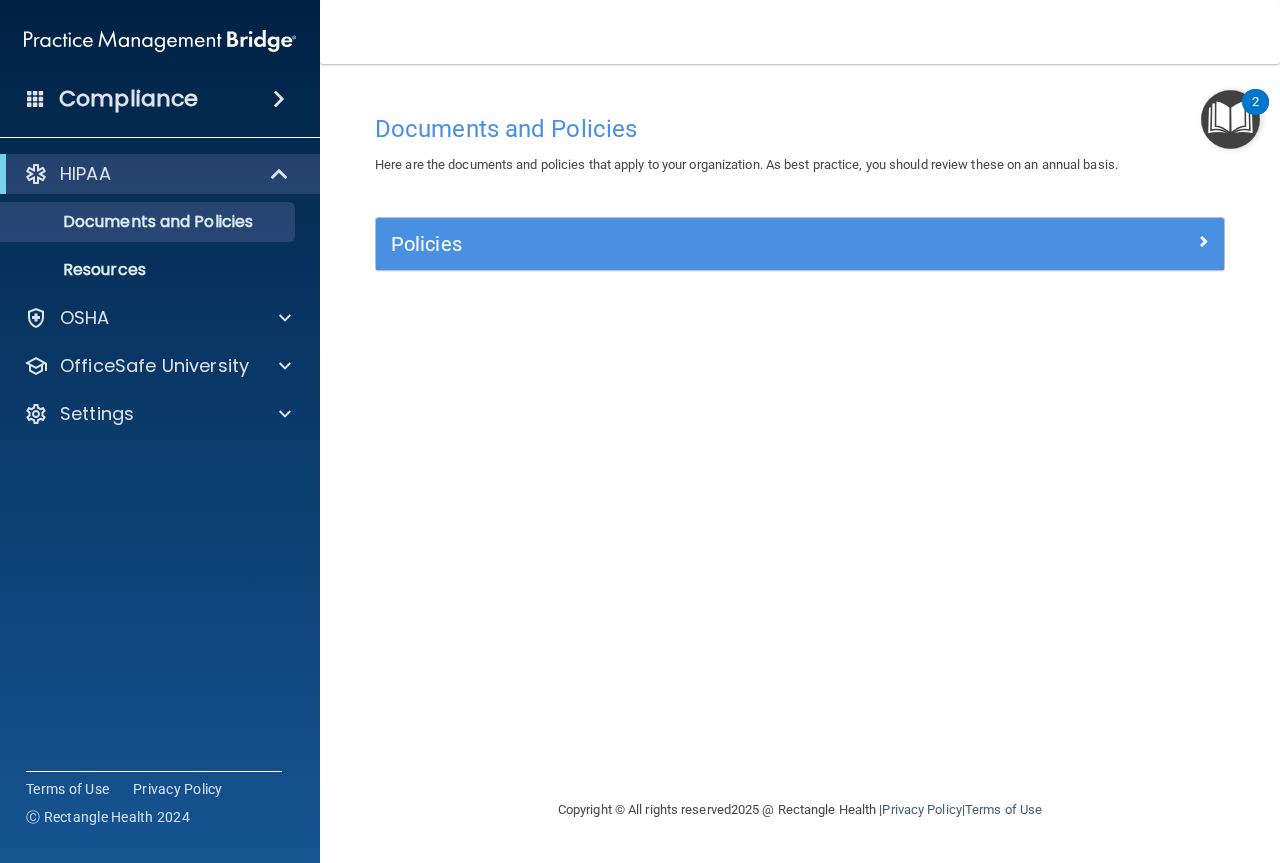 click on "Policies" at bounding box center [800, 244] 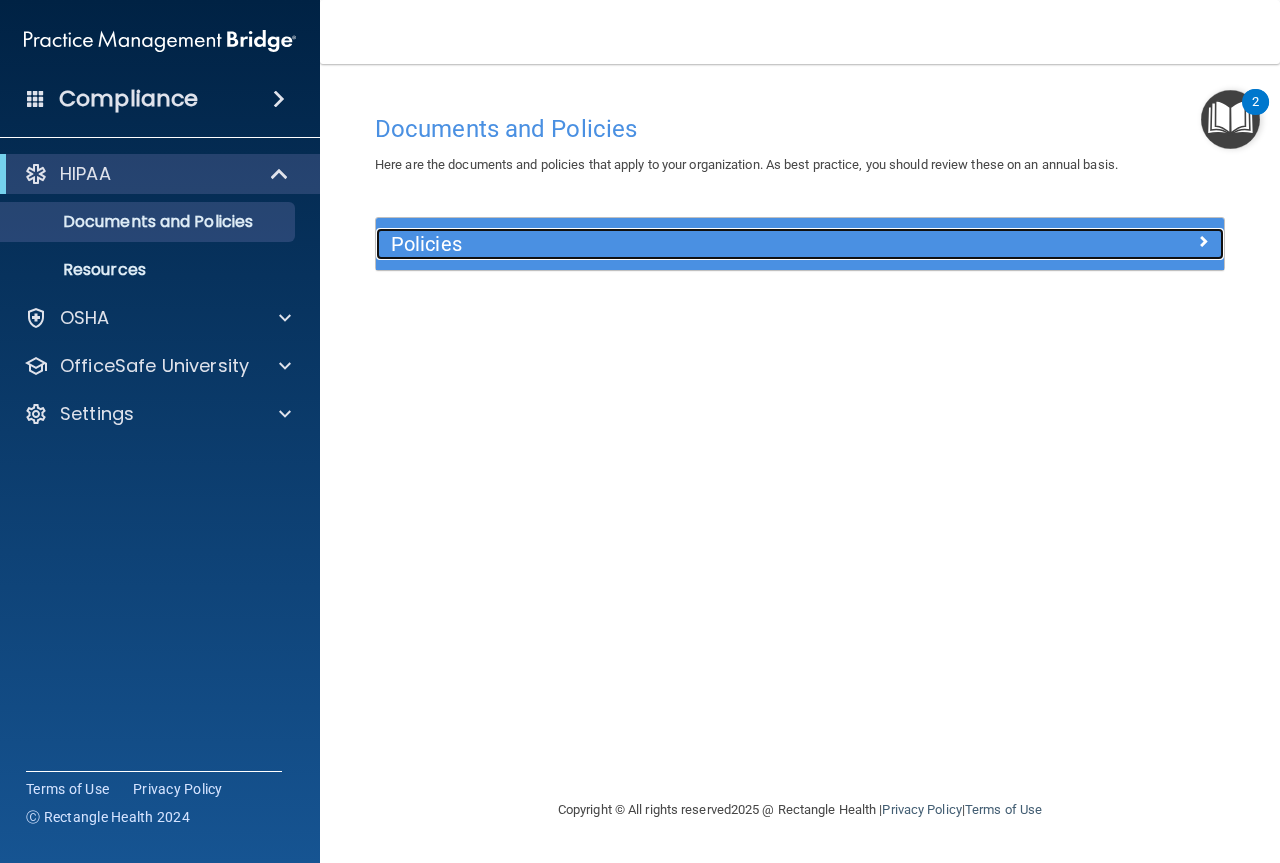 click at bounding box center (1118, 240) 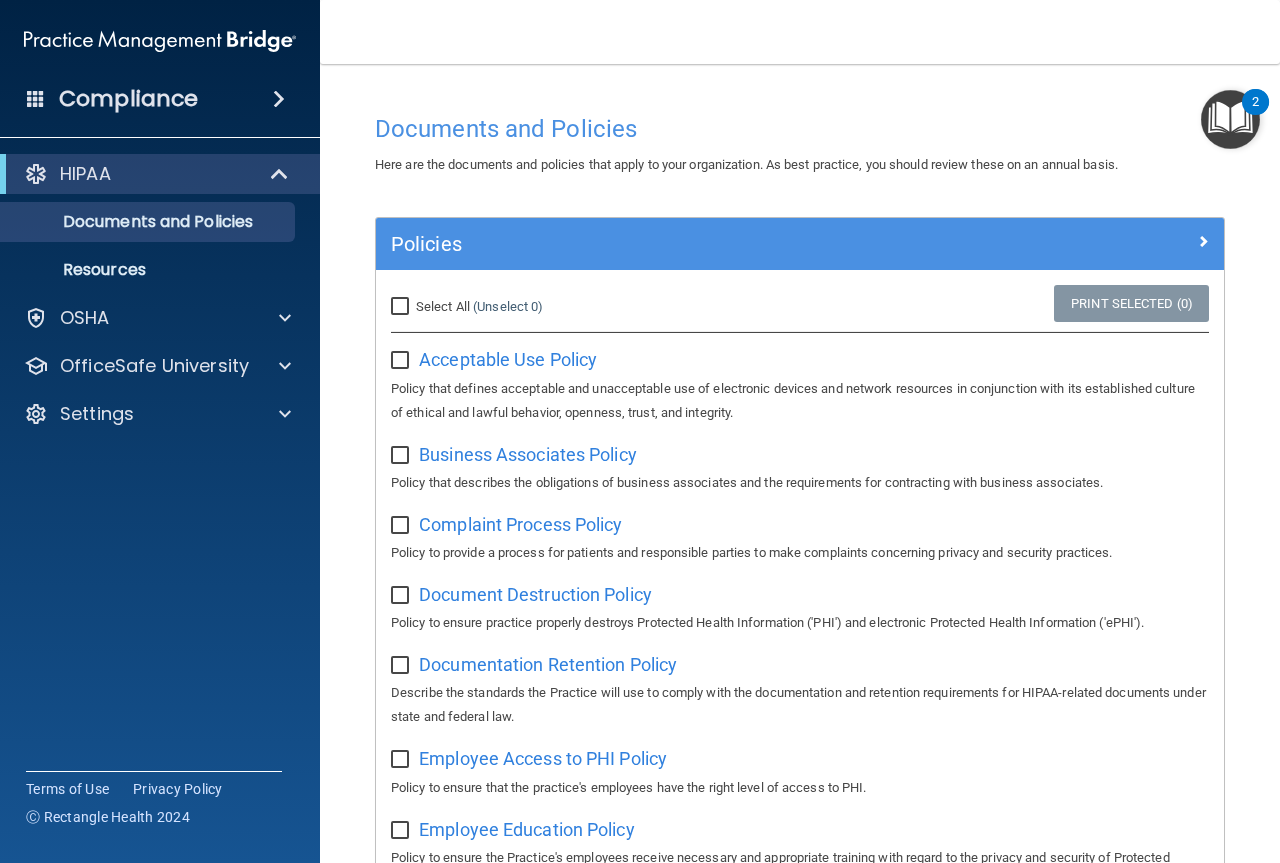click at bounding box center (279, 99) 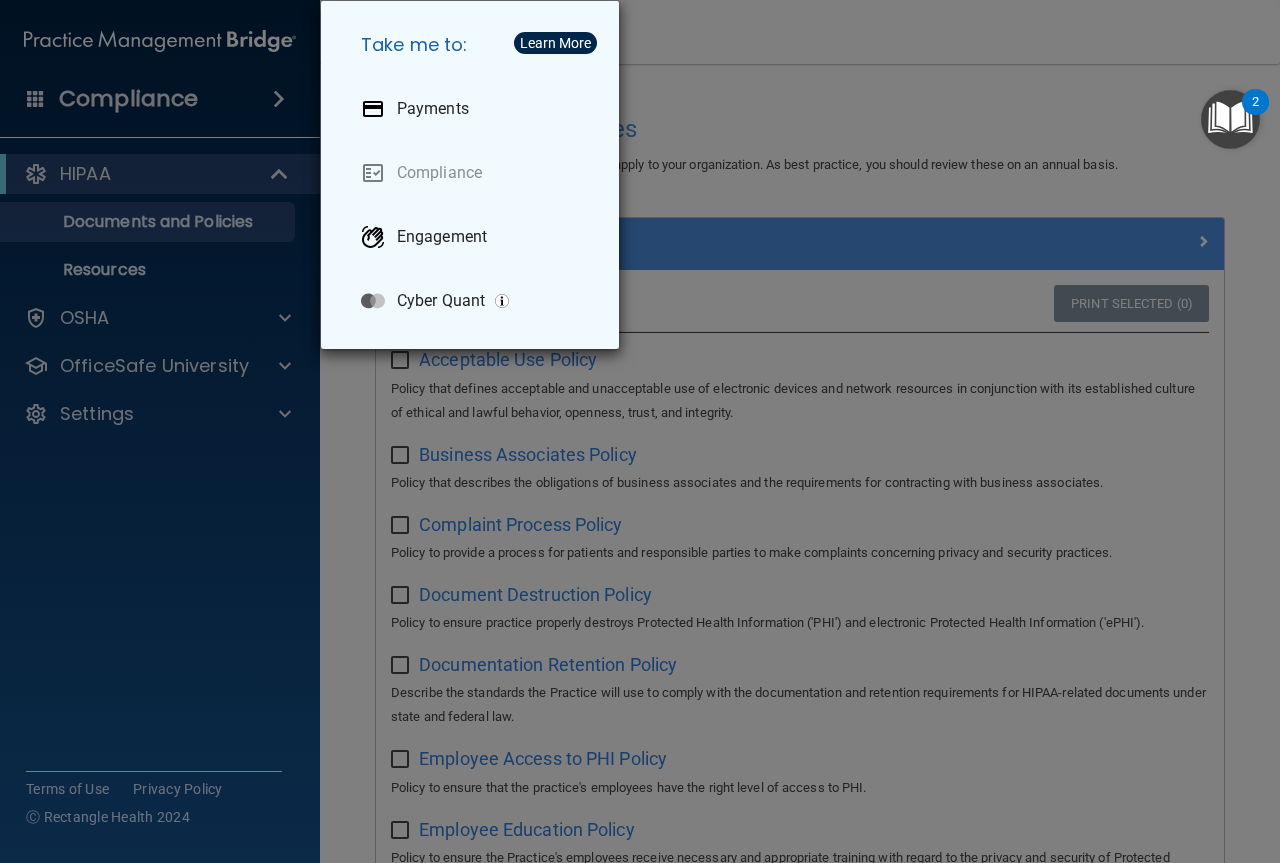 click on "Take me to:             Payments                   Compliance                     Engagement                     Cyber Quant" at bounding box center (640, 431) 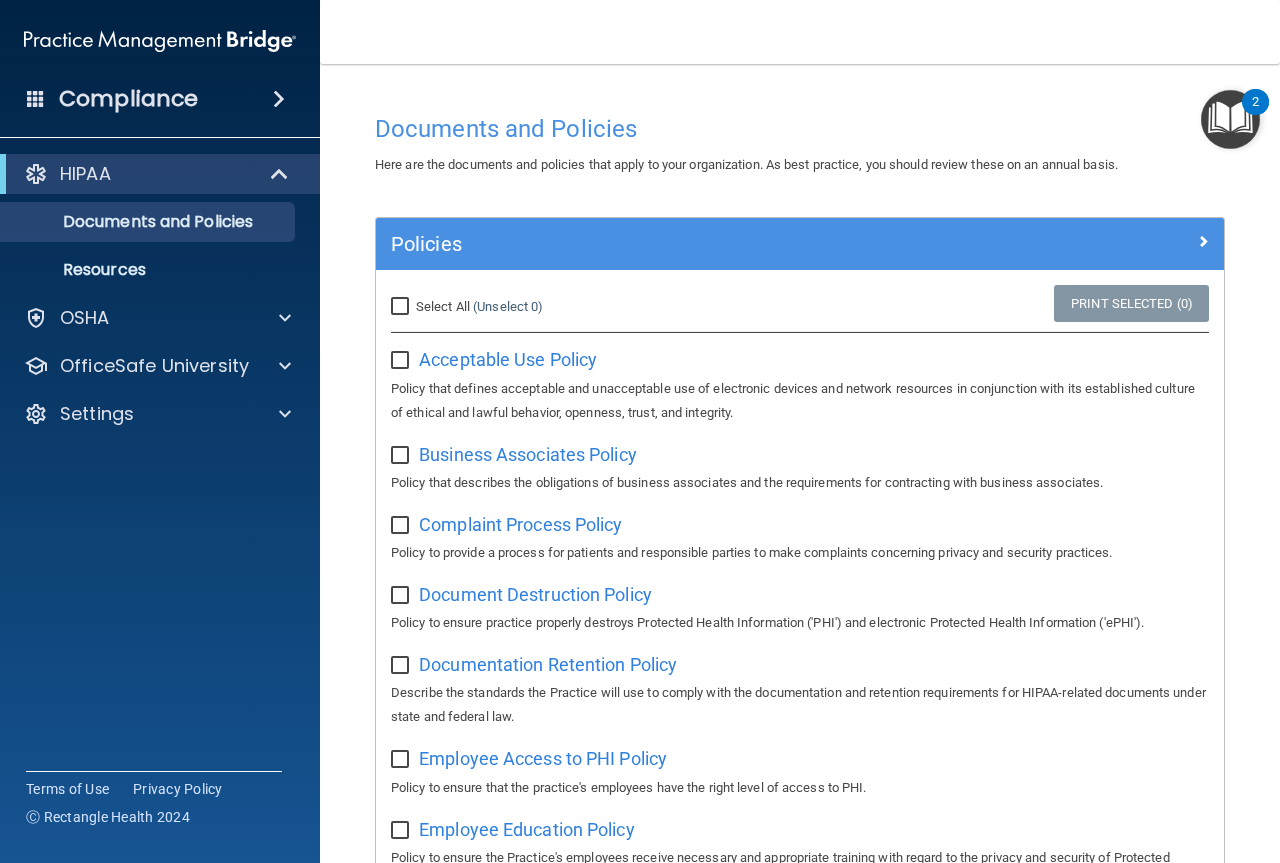 click on "2" at bounding box center [1255, 115] 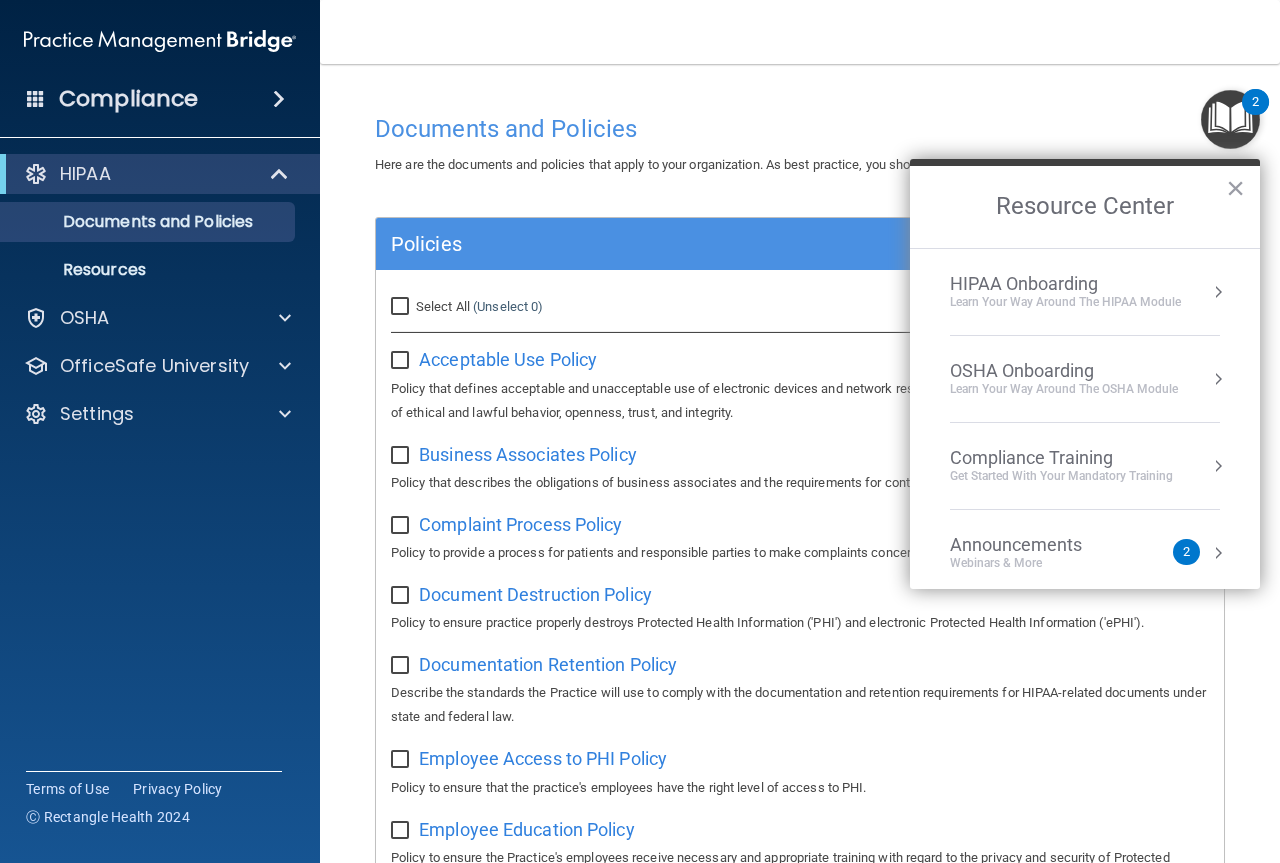 click at bounding box center [1218, 553] 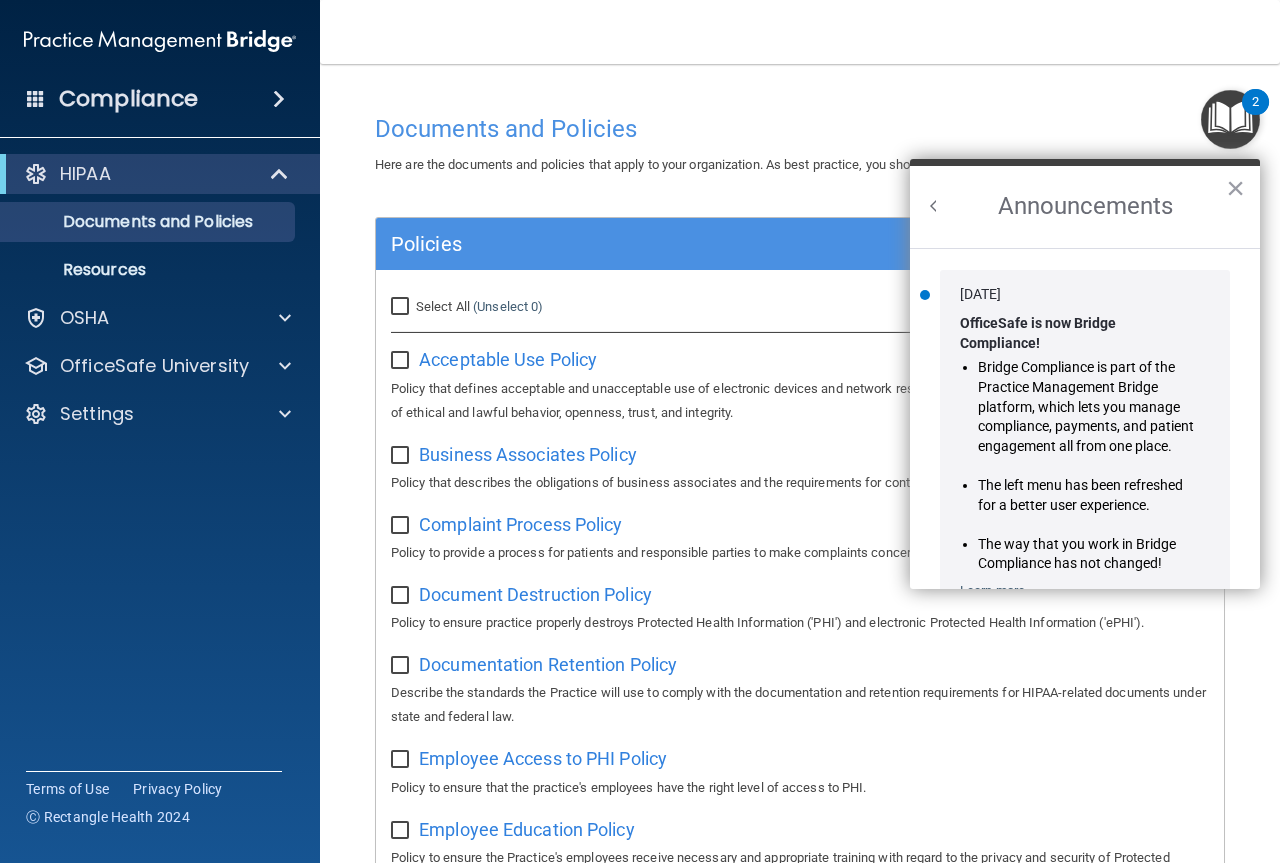 scroll, scrollTop: 0, scrollLeft: 0, axis: both 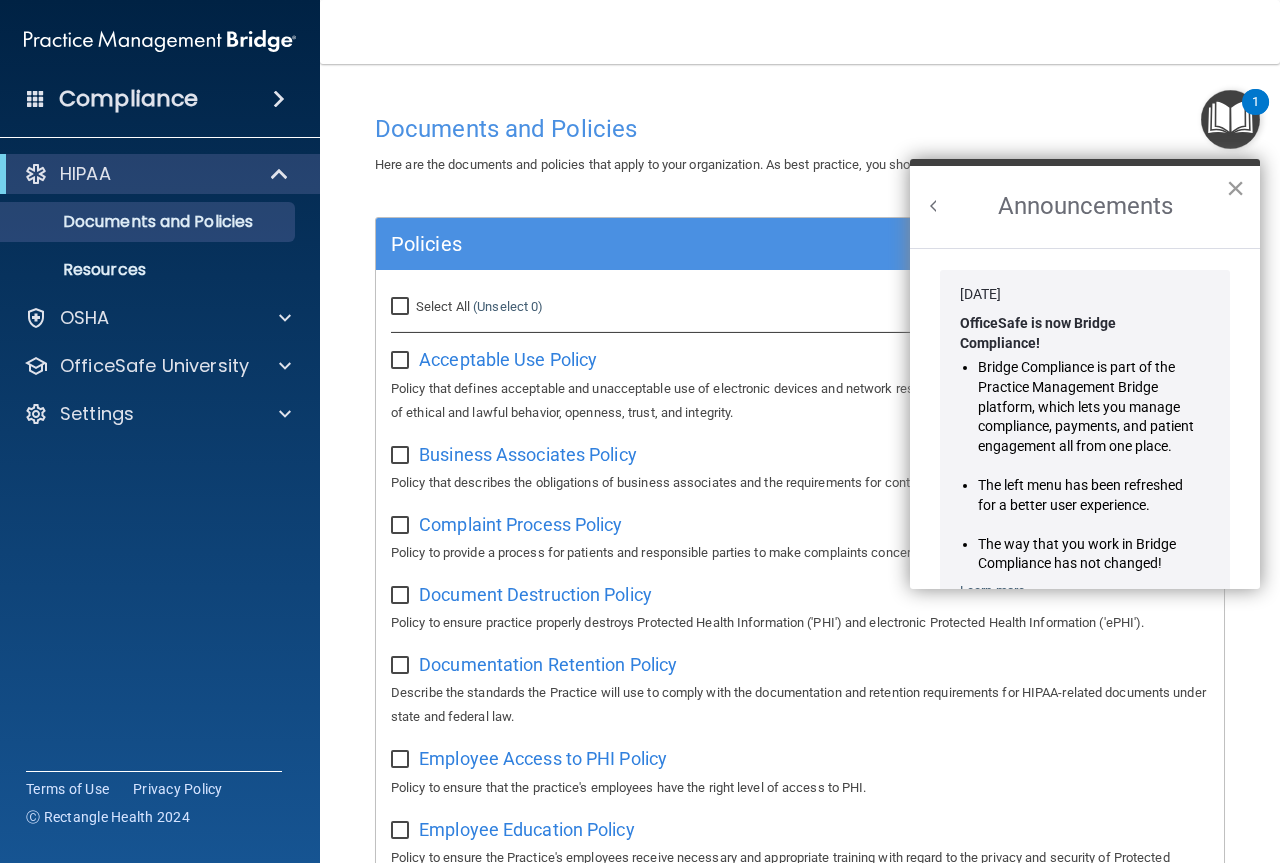 click on "×" at bounding box center [1235, 188] 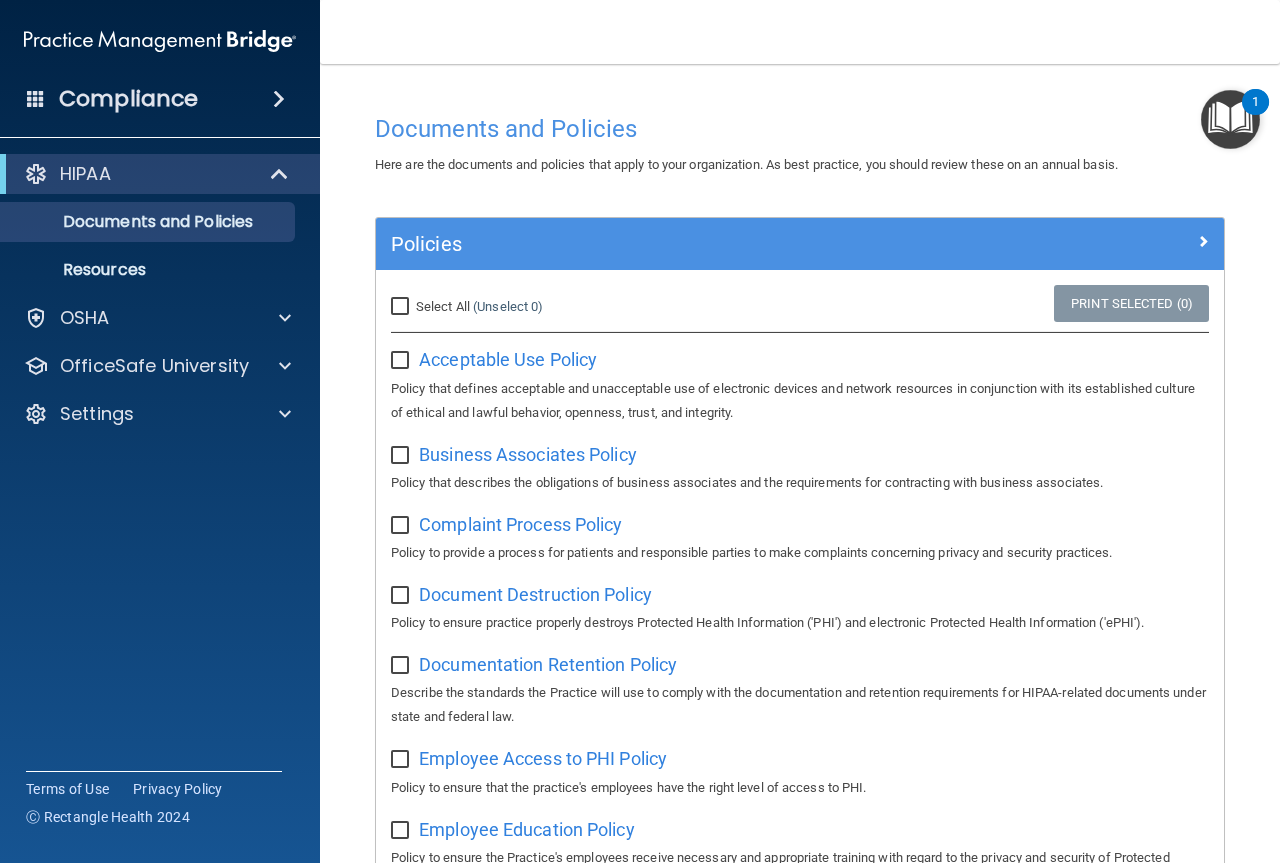 click at bounding box center (1230, 119) 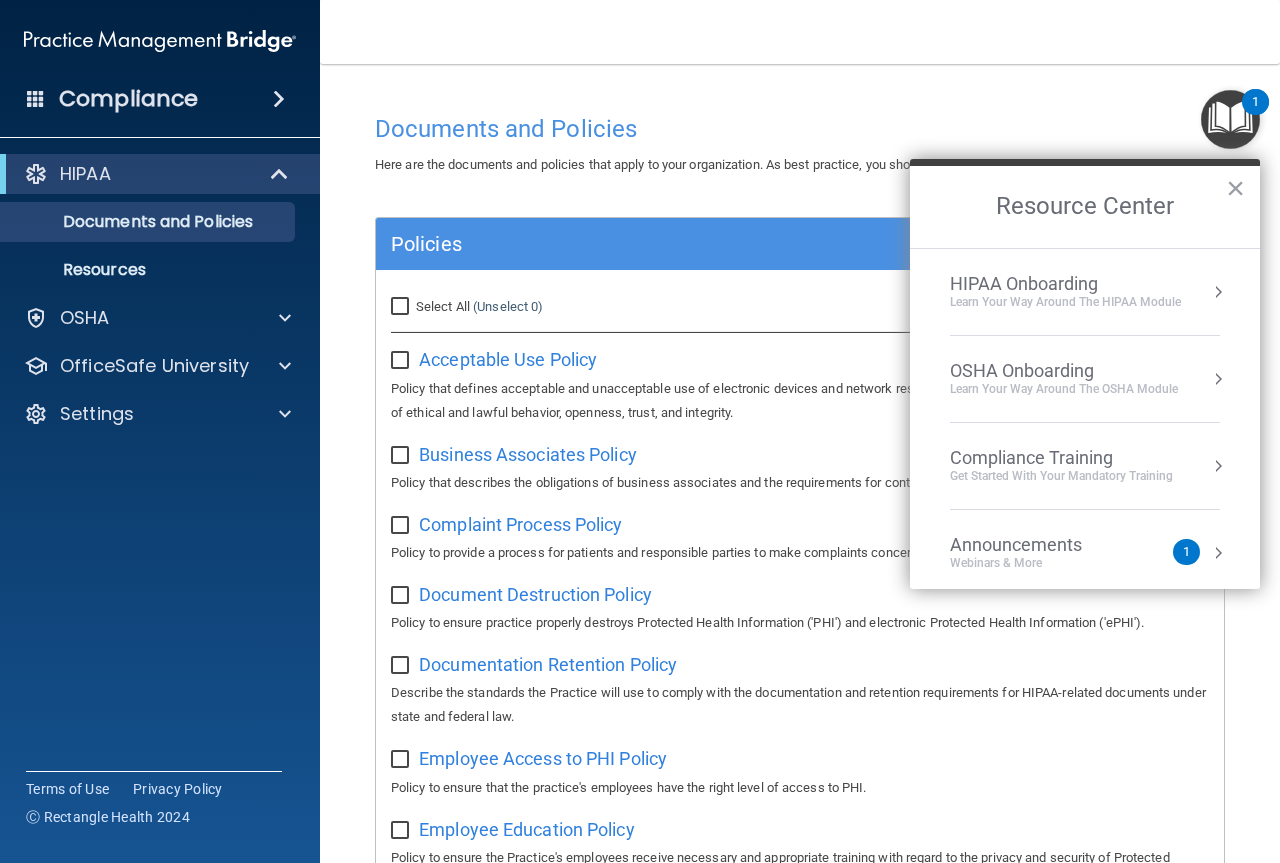 click on "1" at bounding box center (1186, 552) 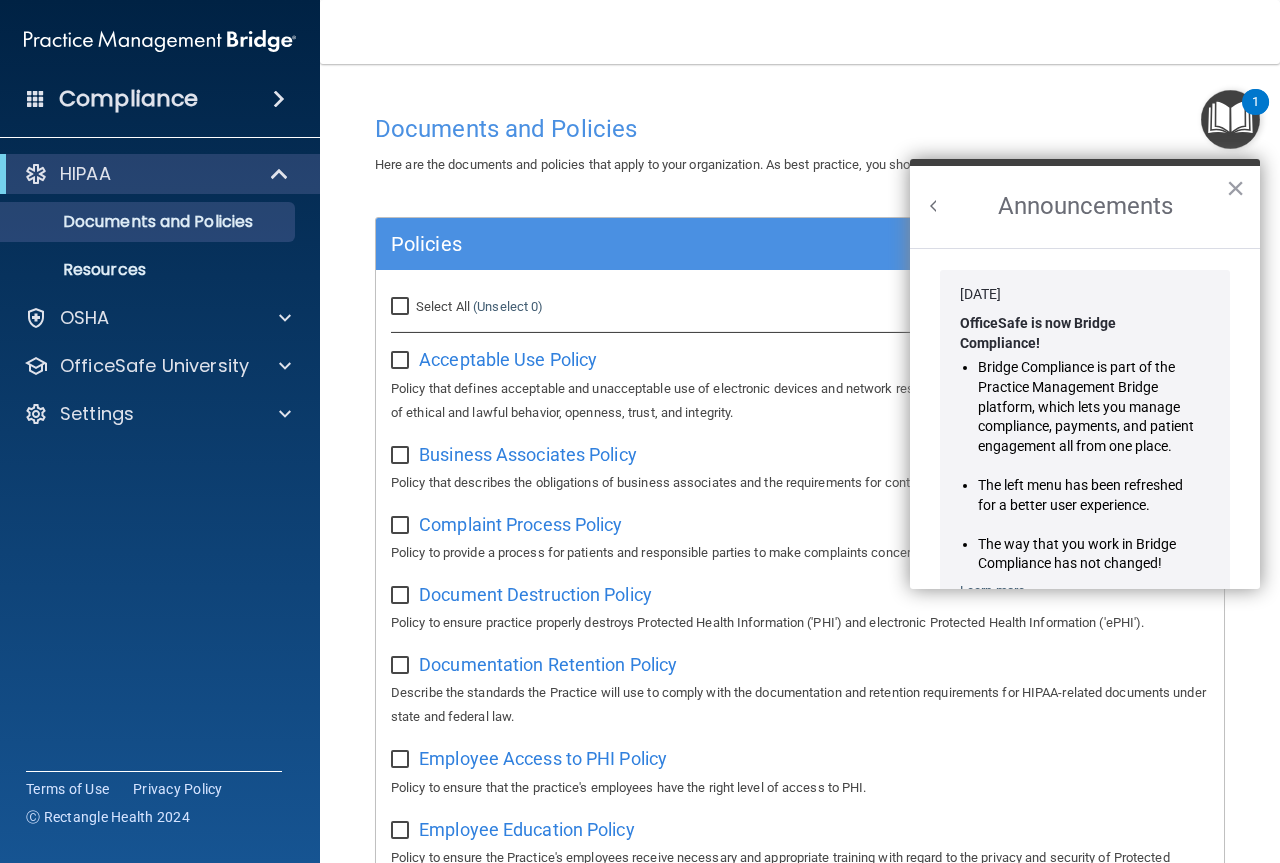 scroll, scrollTop: 0, scrollLeft: 0, axis: both 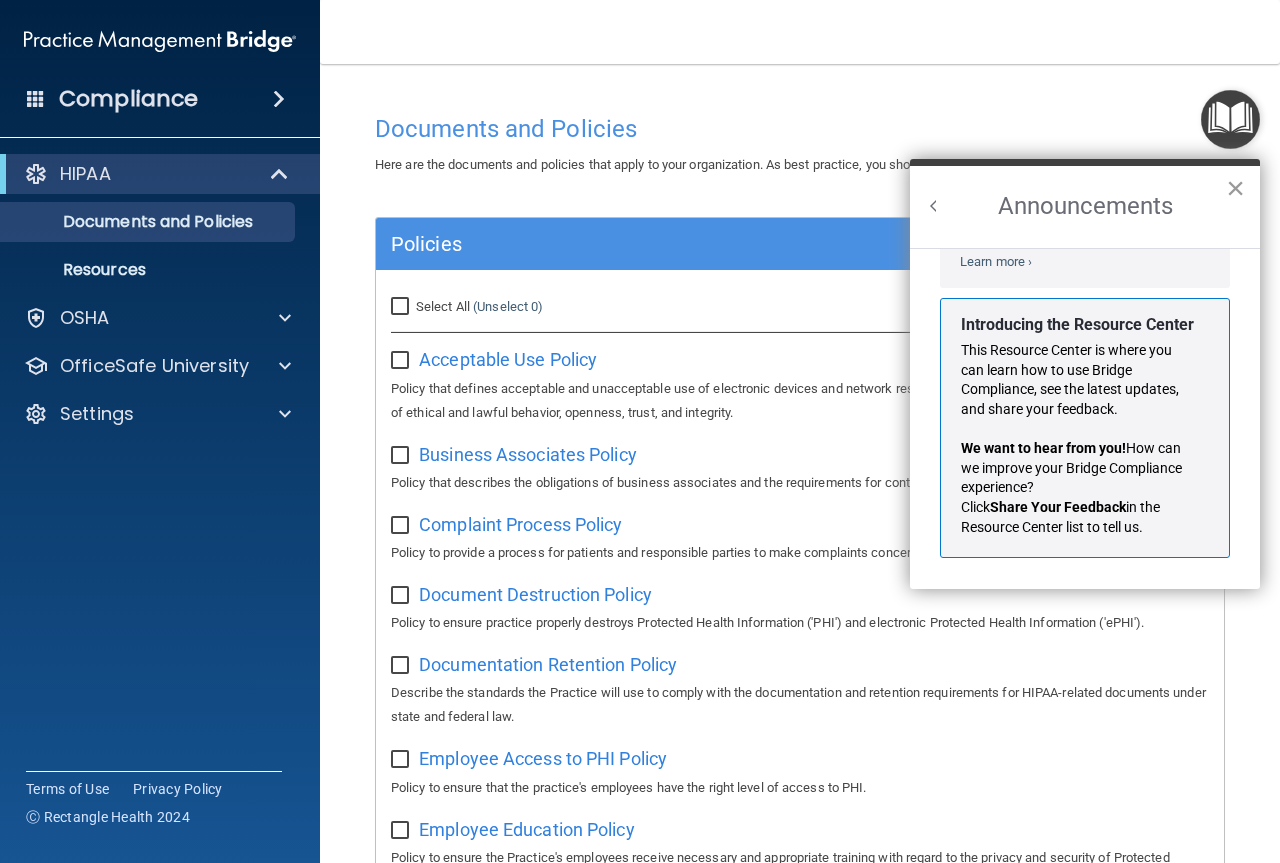 click on "×" at bounding box center (1235, 188) 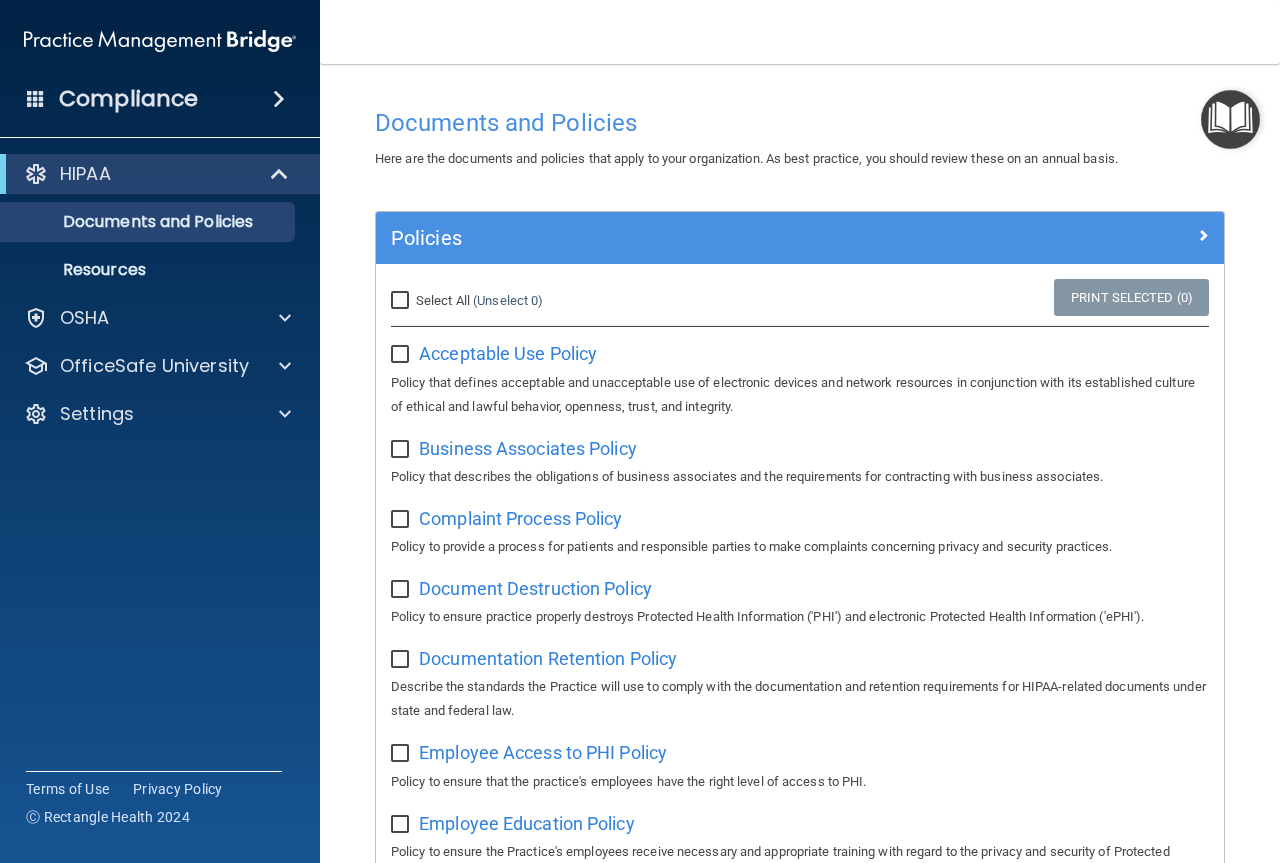 scroll, scrollTop: 0, scrollLeft: 0, axis: both 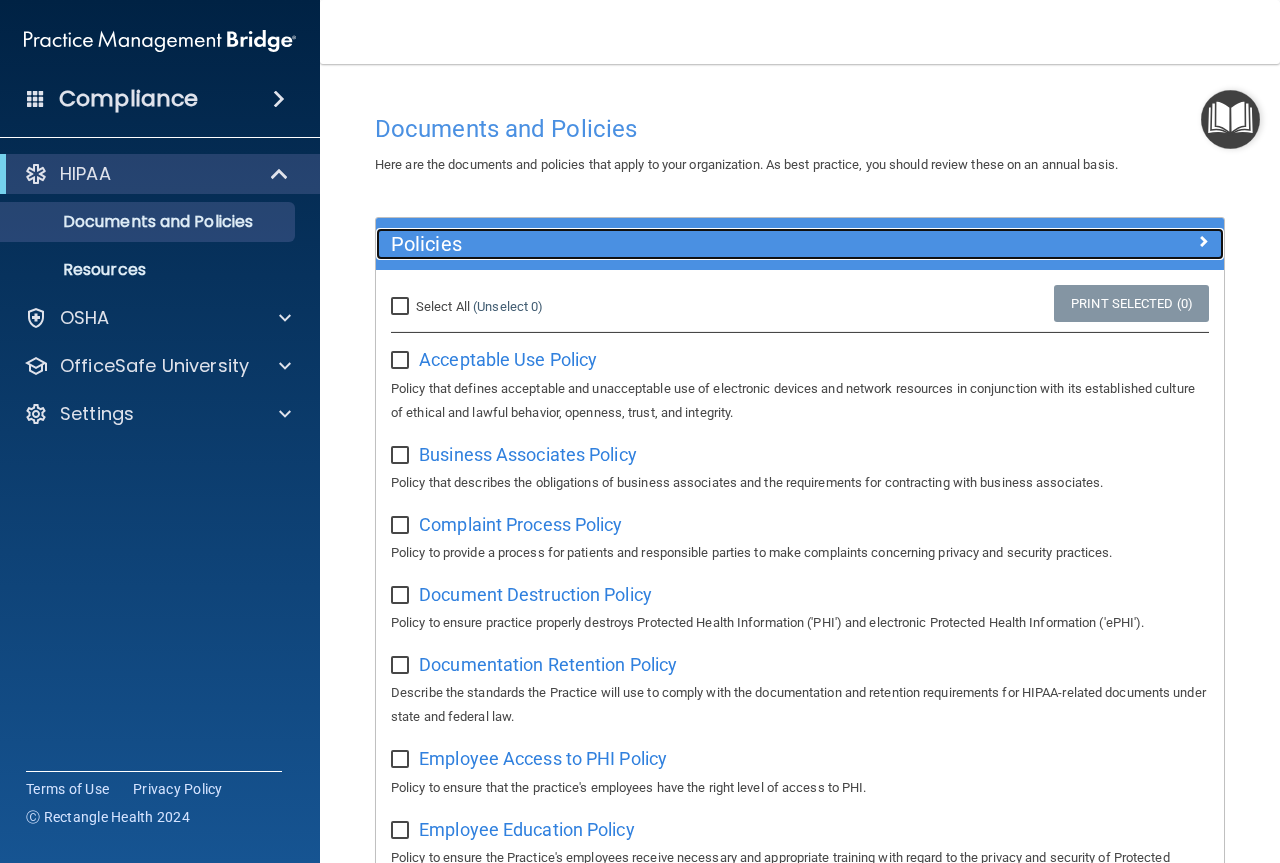click at bounding box center (1203, 241) 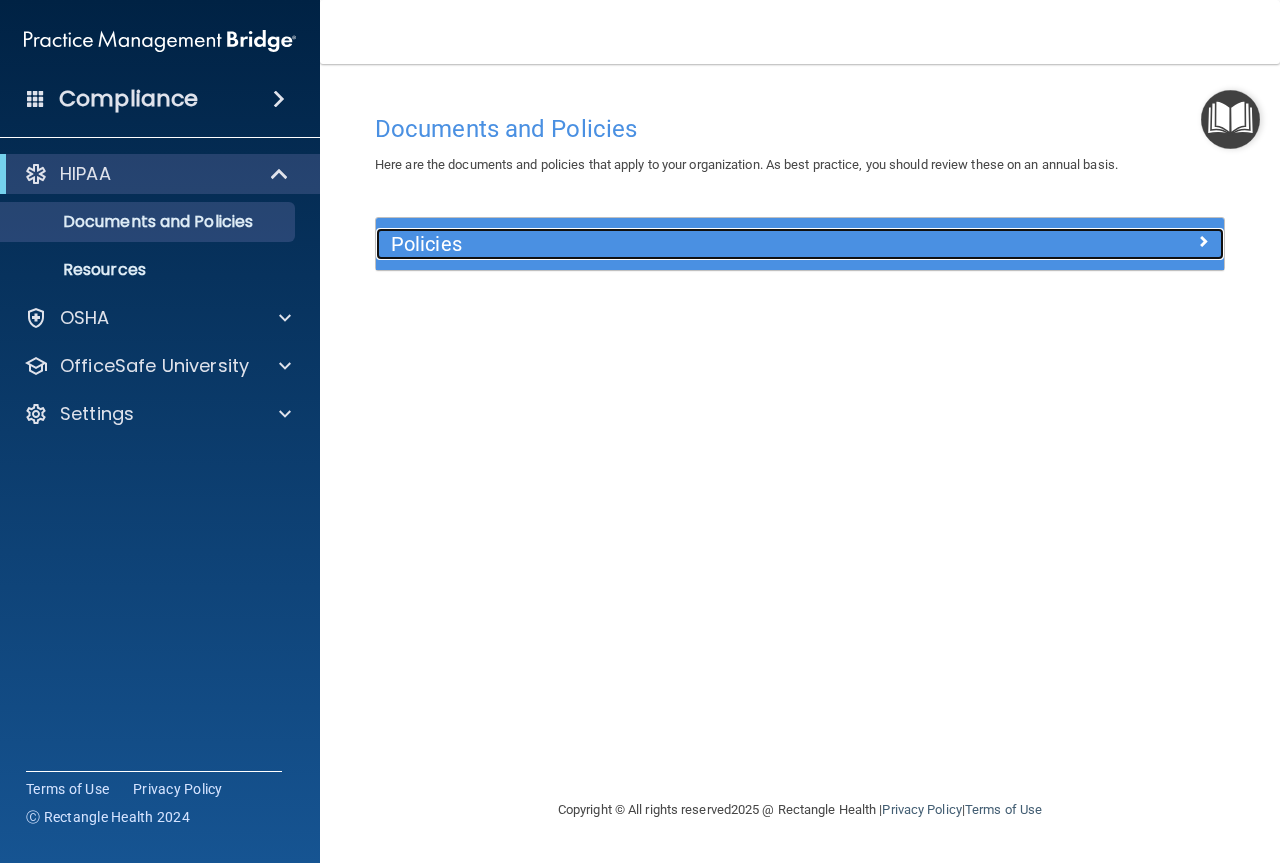 click at bounding box center [1118, 240] 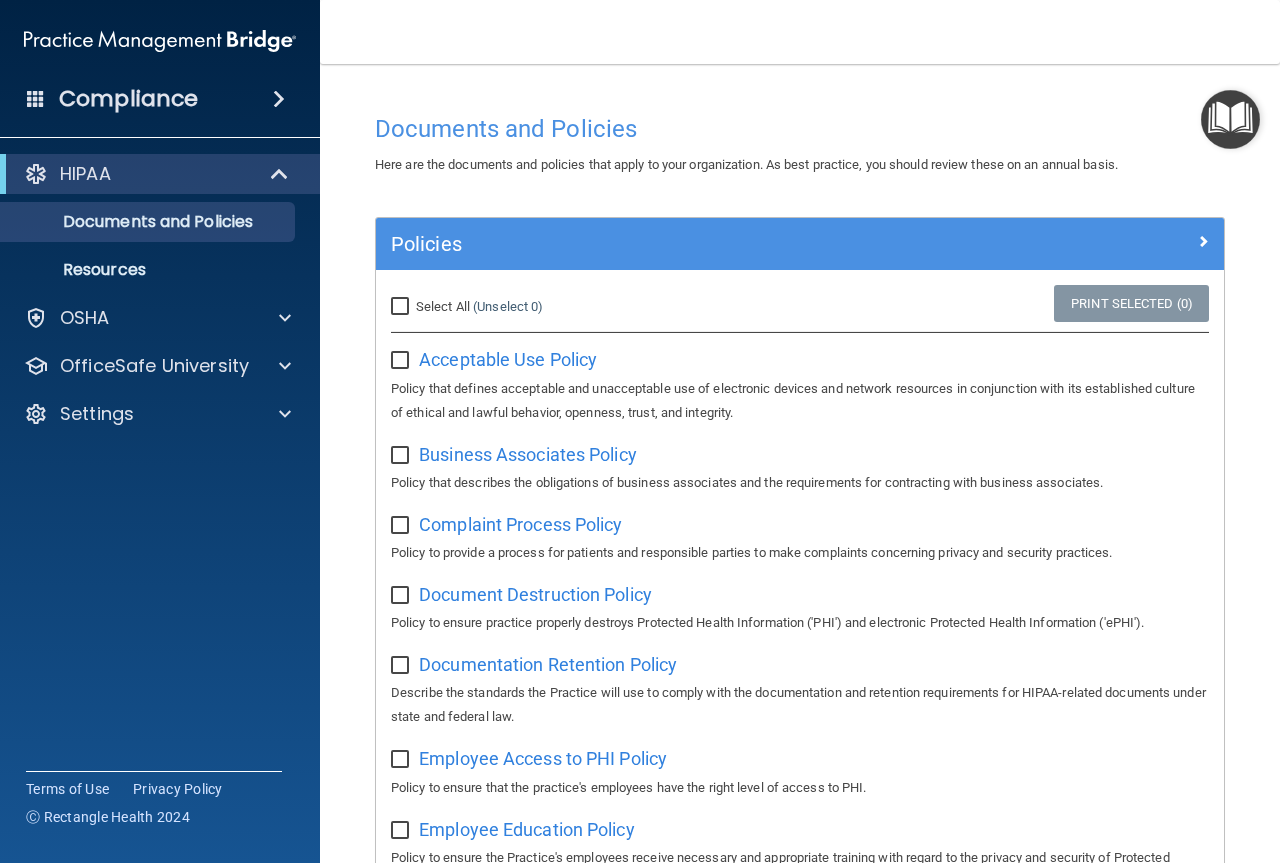 click on "Select All   (Unselect 0)    Unselect All" at bounding box center (402, 307) 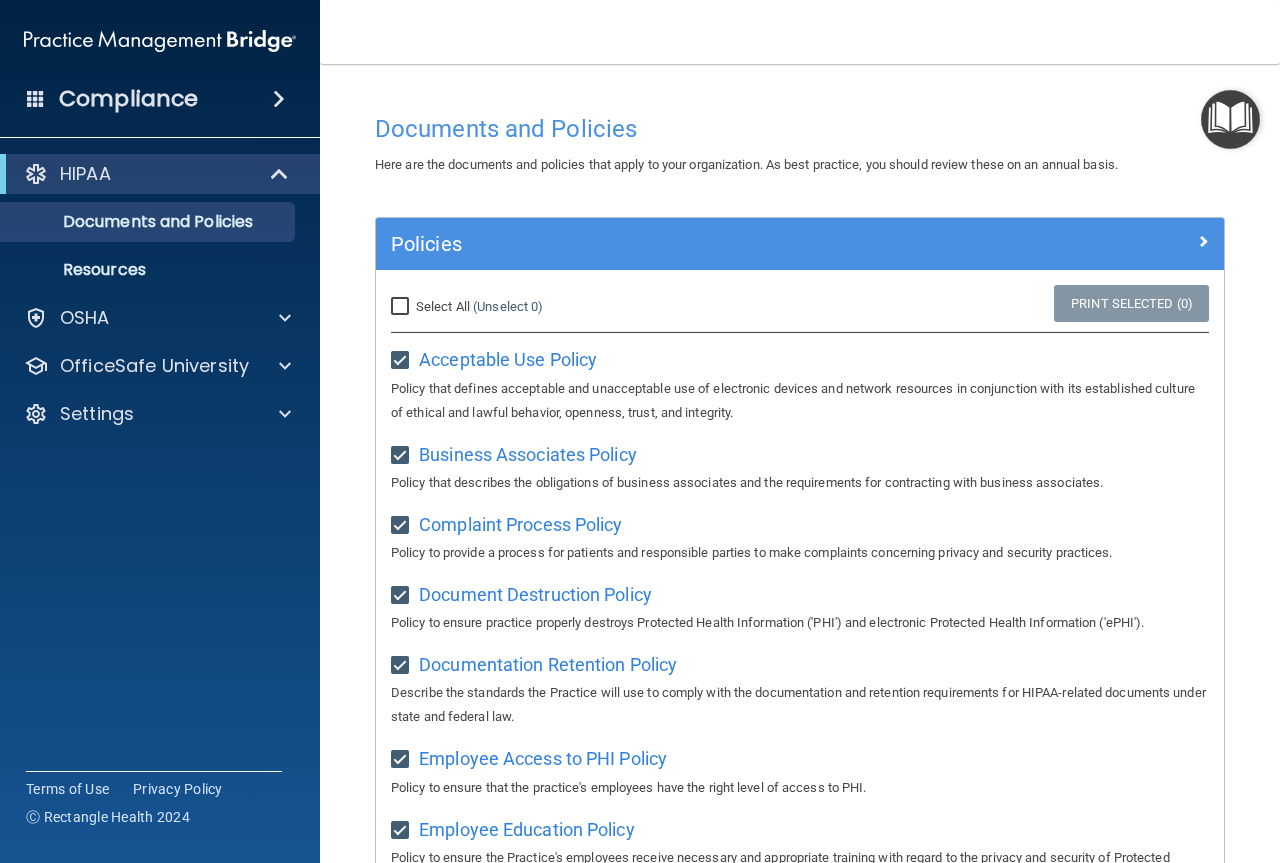 checkbox on "true" 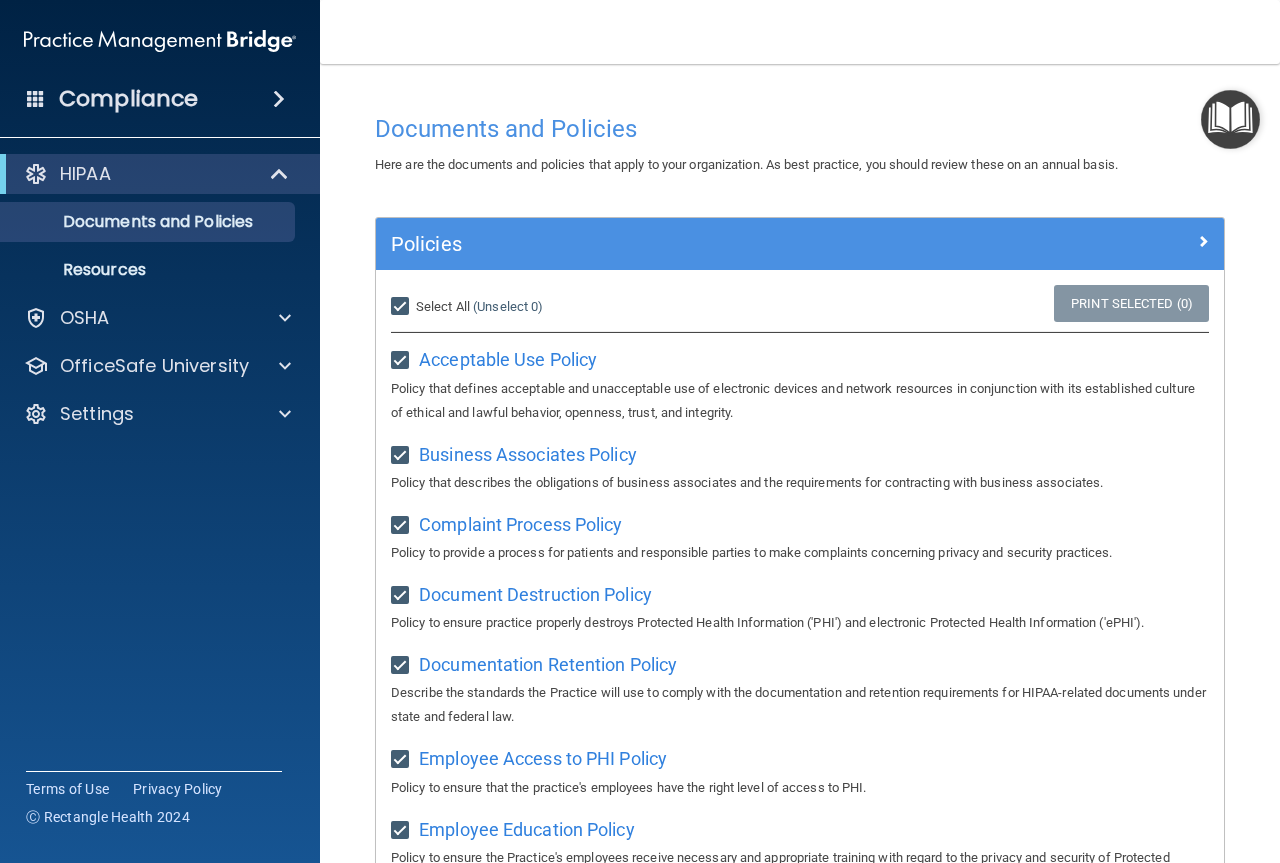 checkbox on "true" 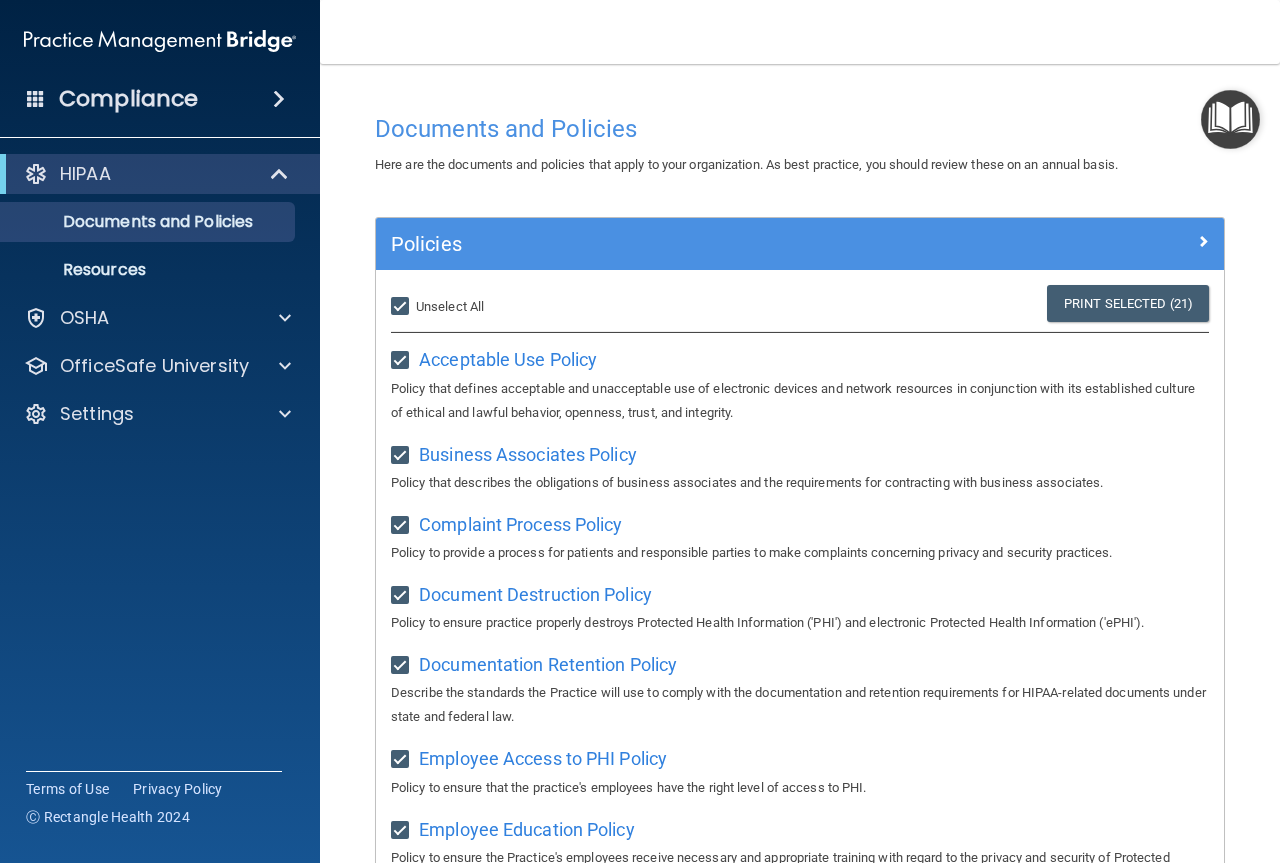 click on "Select All   (Unselect 21)    Unselect All" at bounding box center (402, 307) 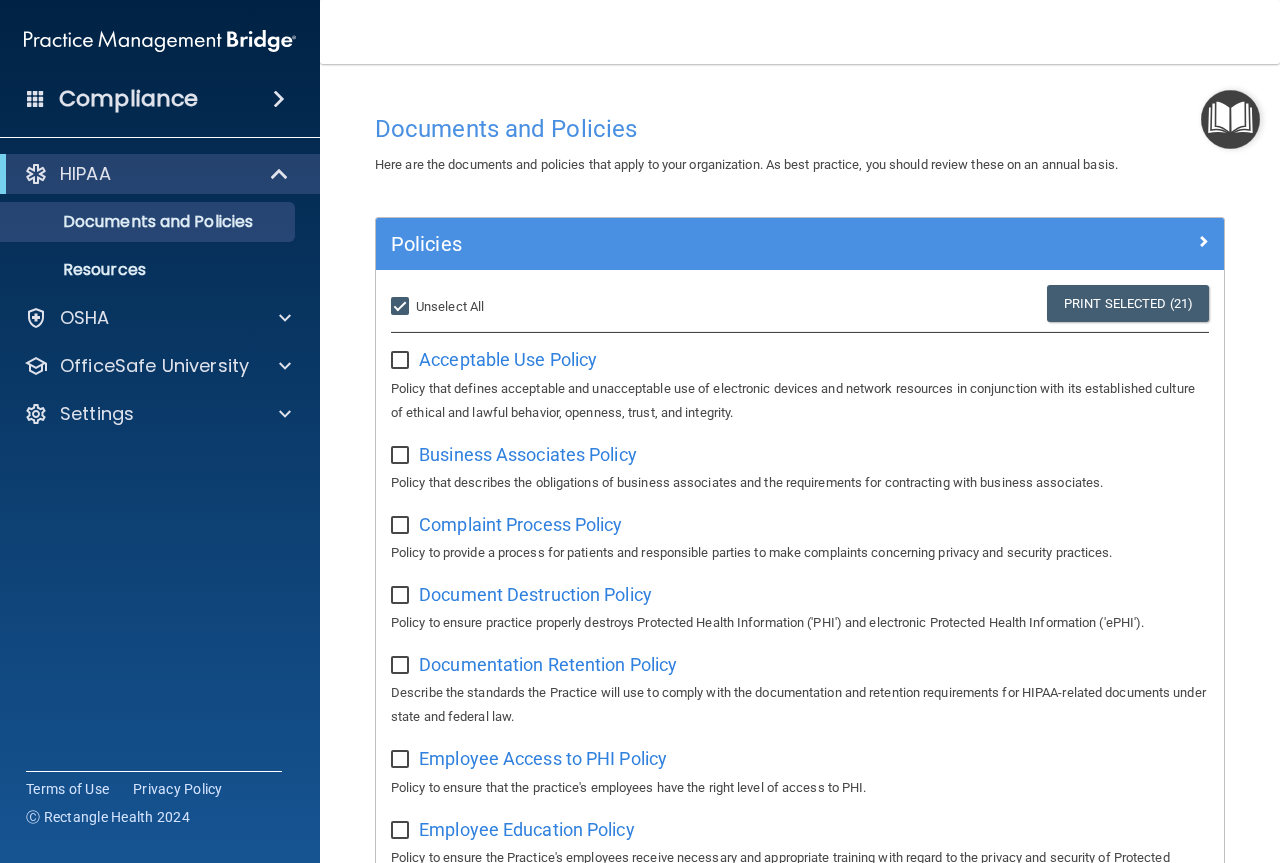 checkbox on "false" 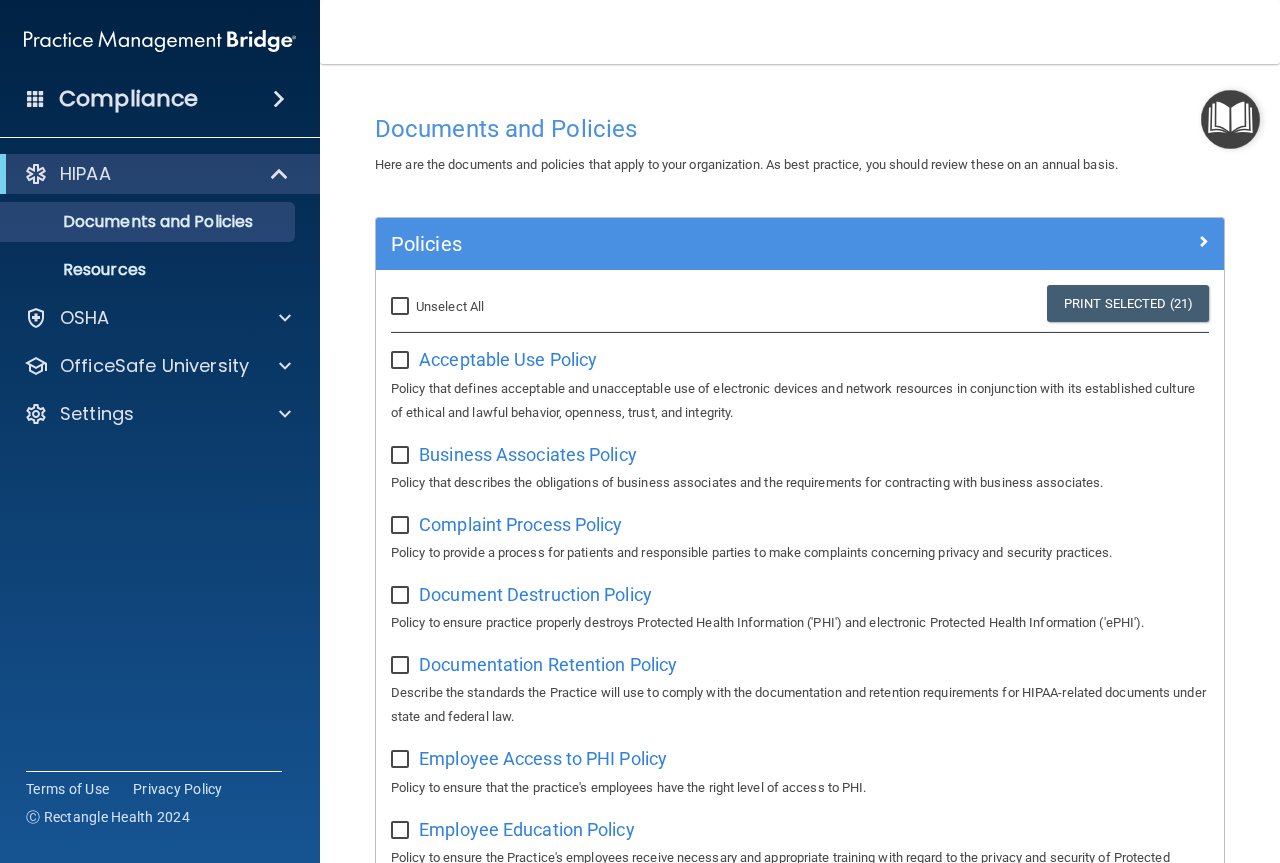 checkbox on "false" 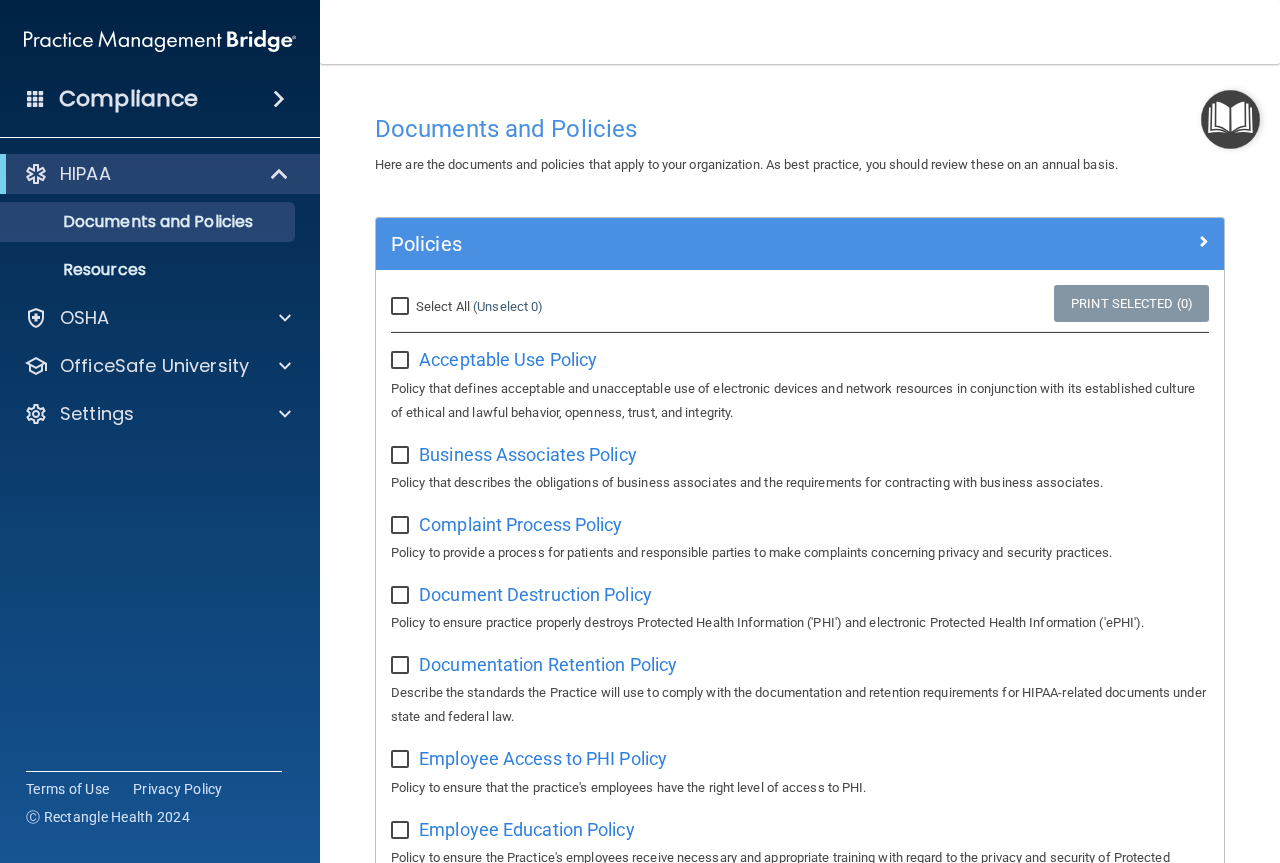 click on "Select All   (Unselect 0)    Unselect All" at bounding box center [402, 307] 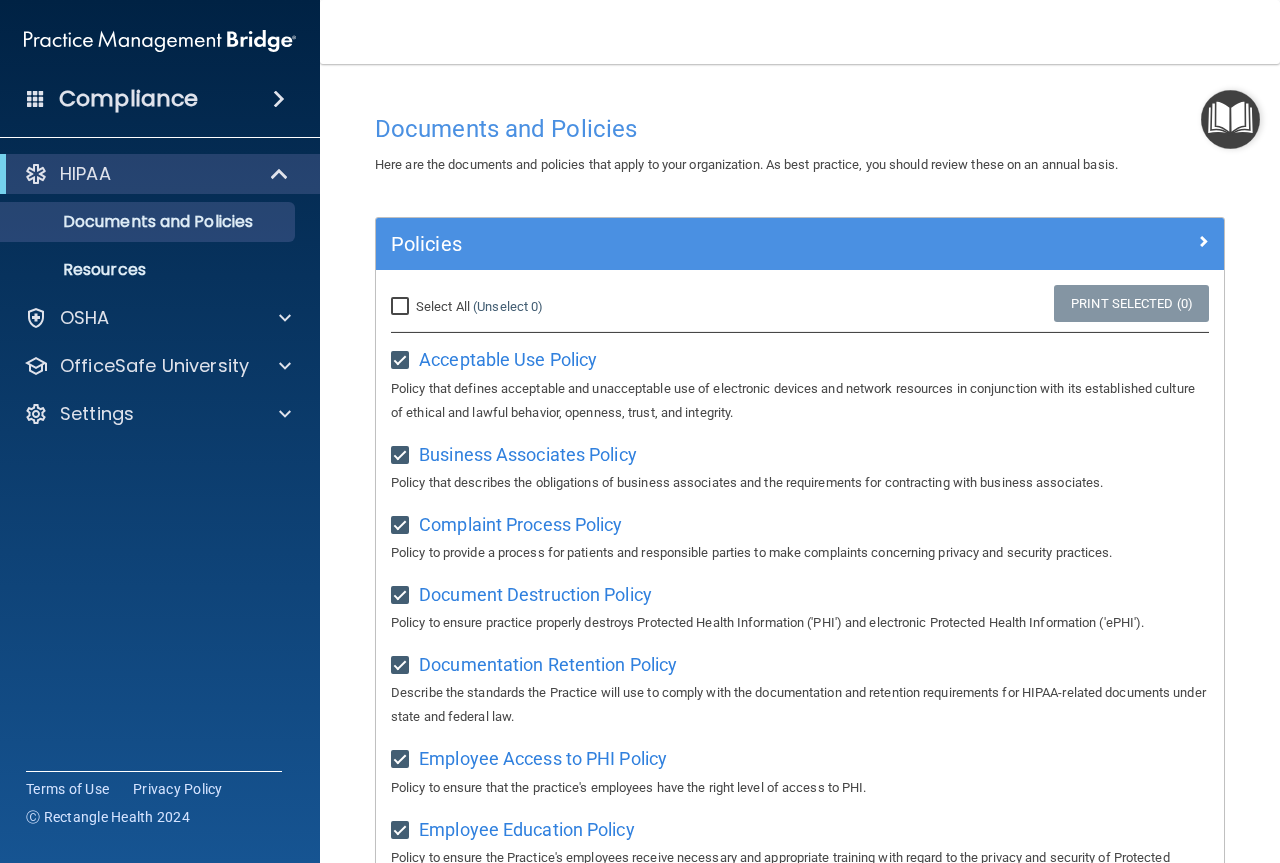 checkbox on "true" 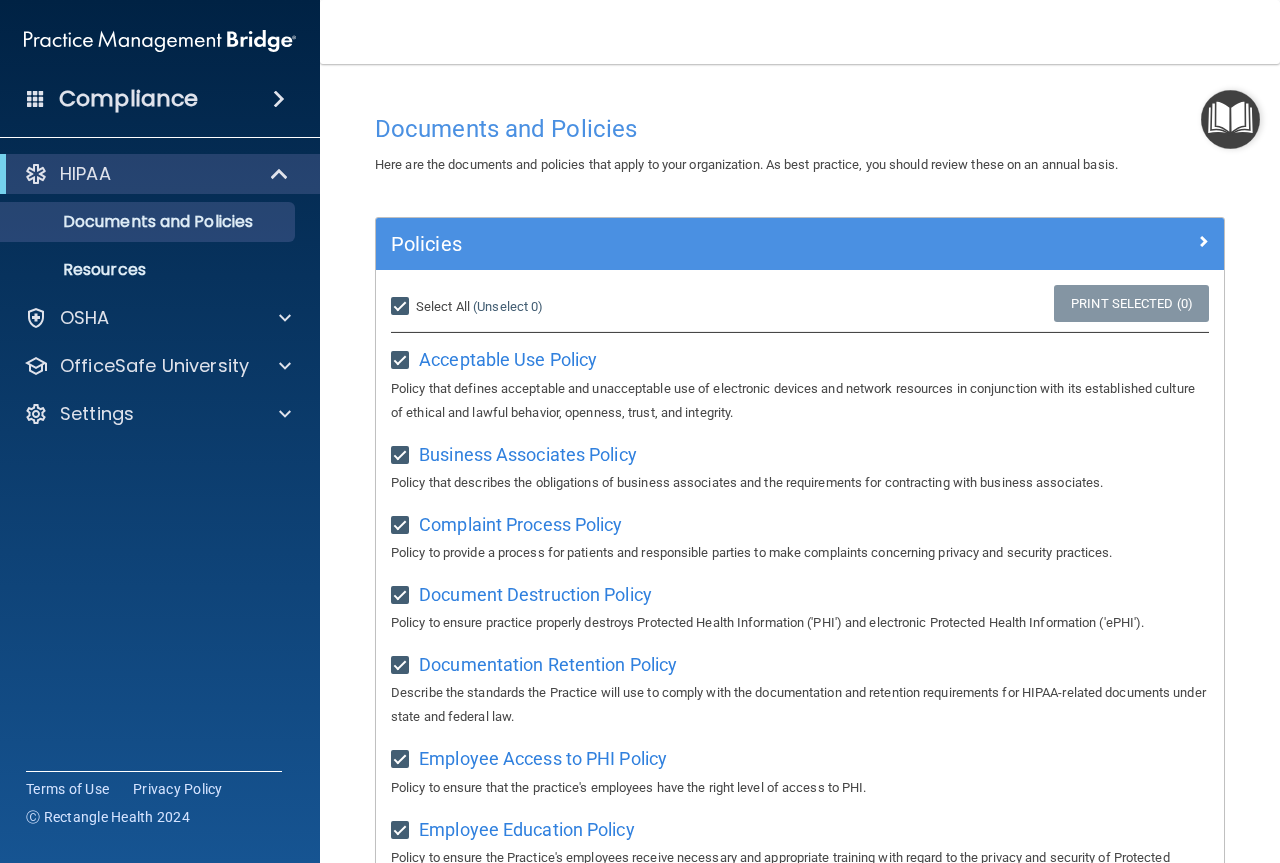 checkbox on "true" 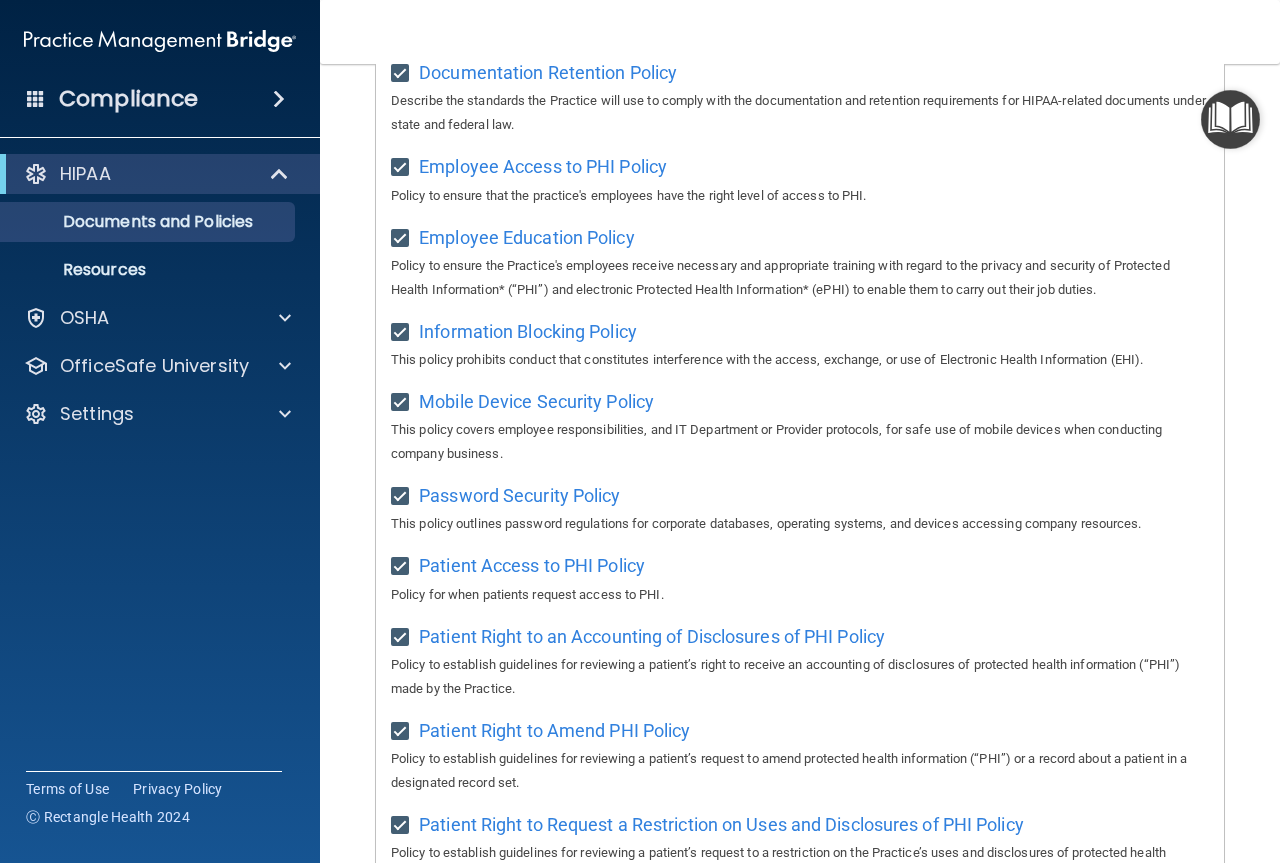 scroll, scrollTop: 130, scrollLeft: 0, axis: vertical 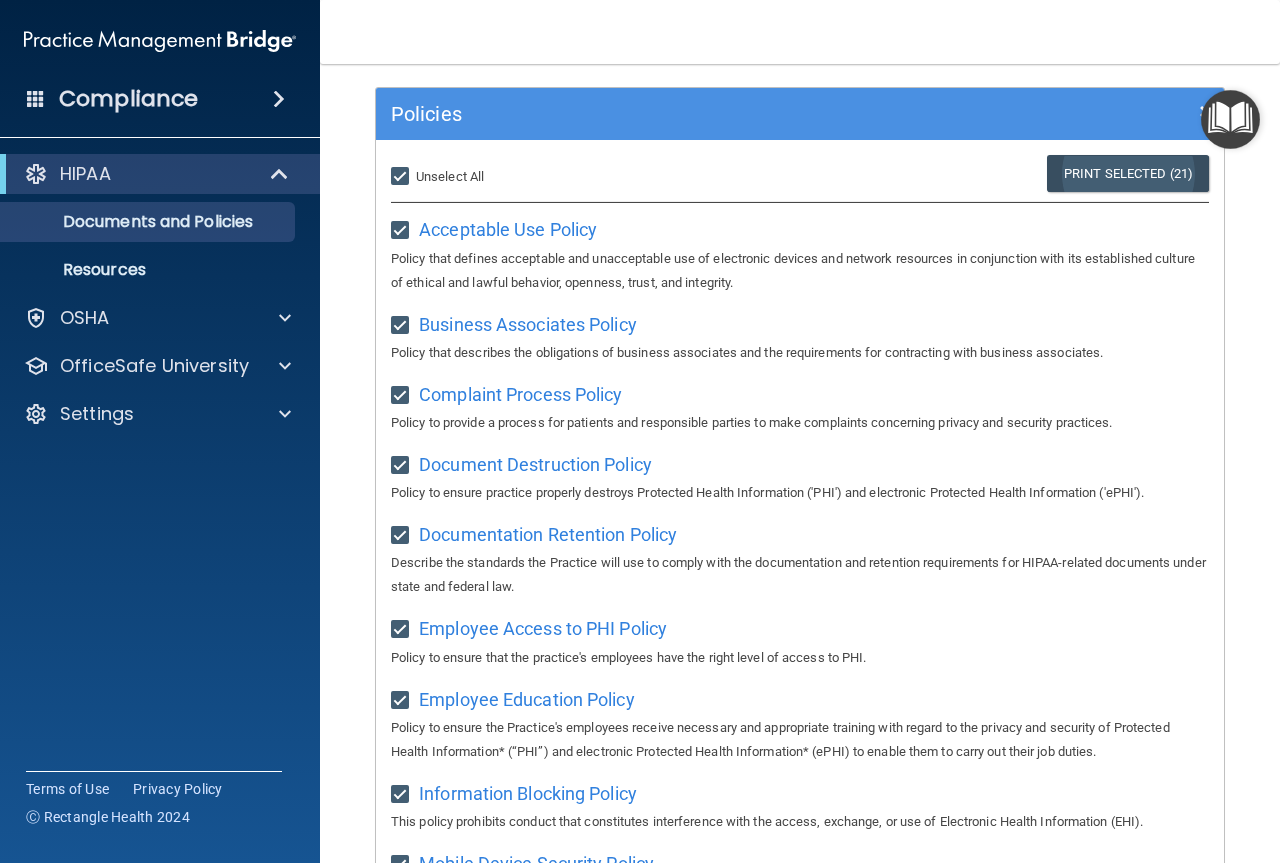 click on "Print Selected (21)" at bounding box center [1128, 173] 